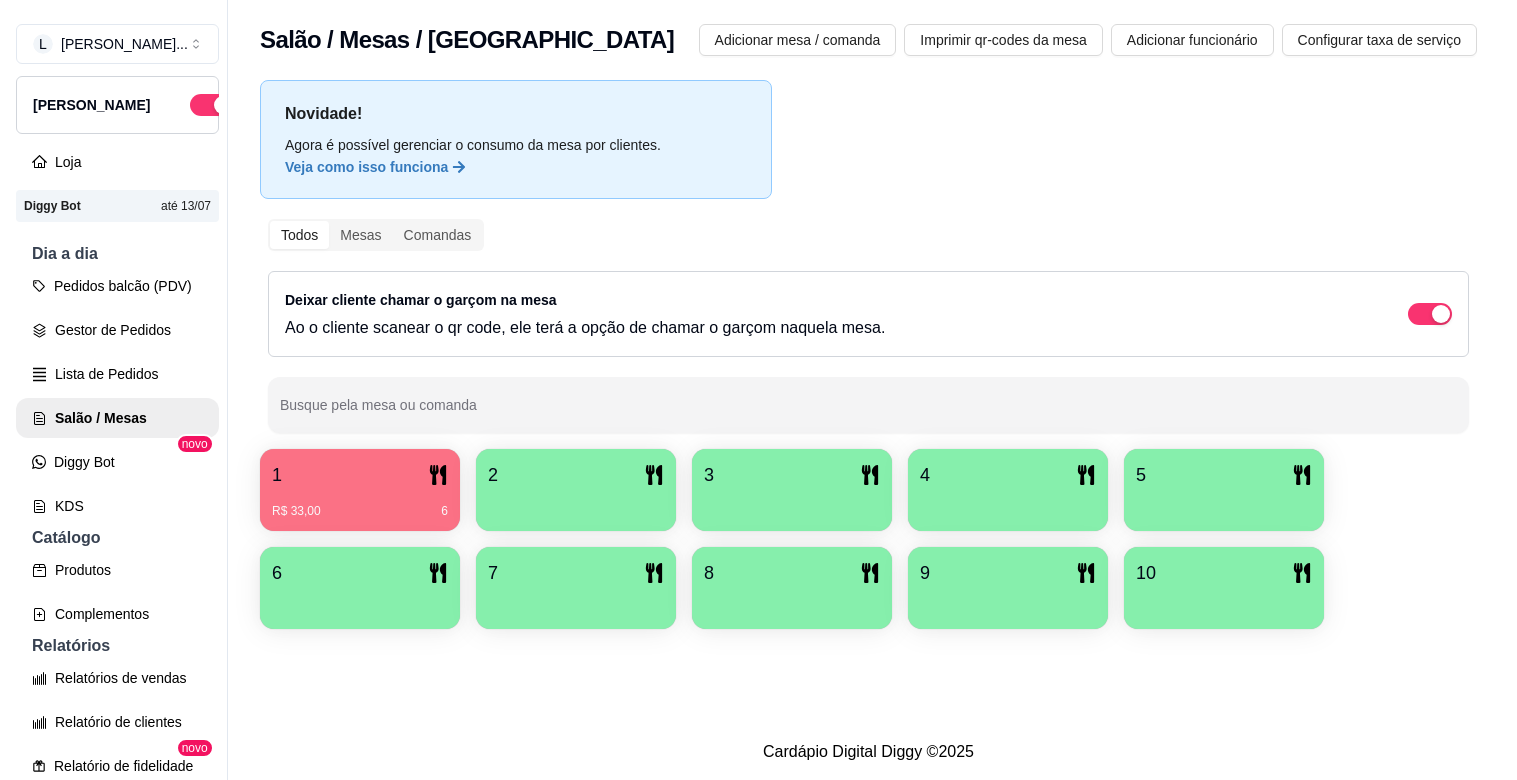 scroll, scrollTop: 0, scrollLeft: 0, axis: both 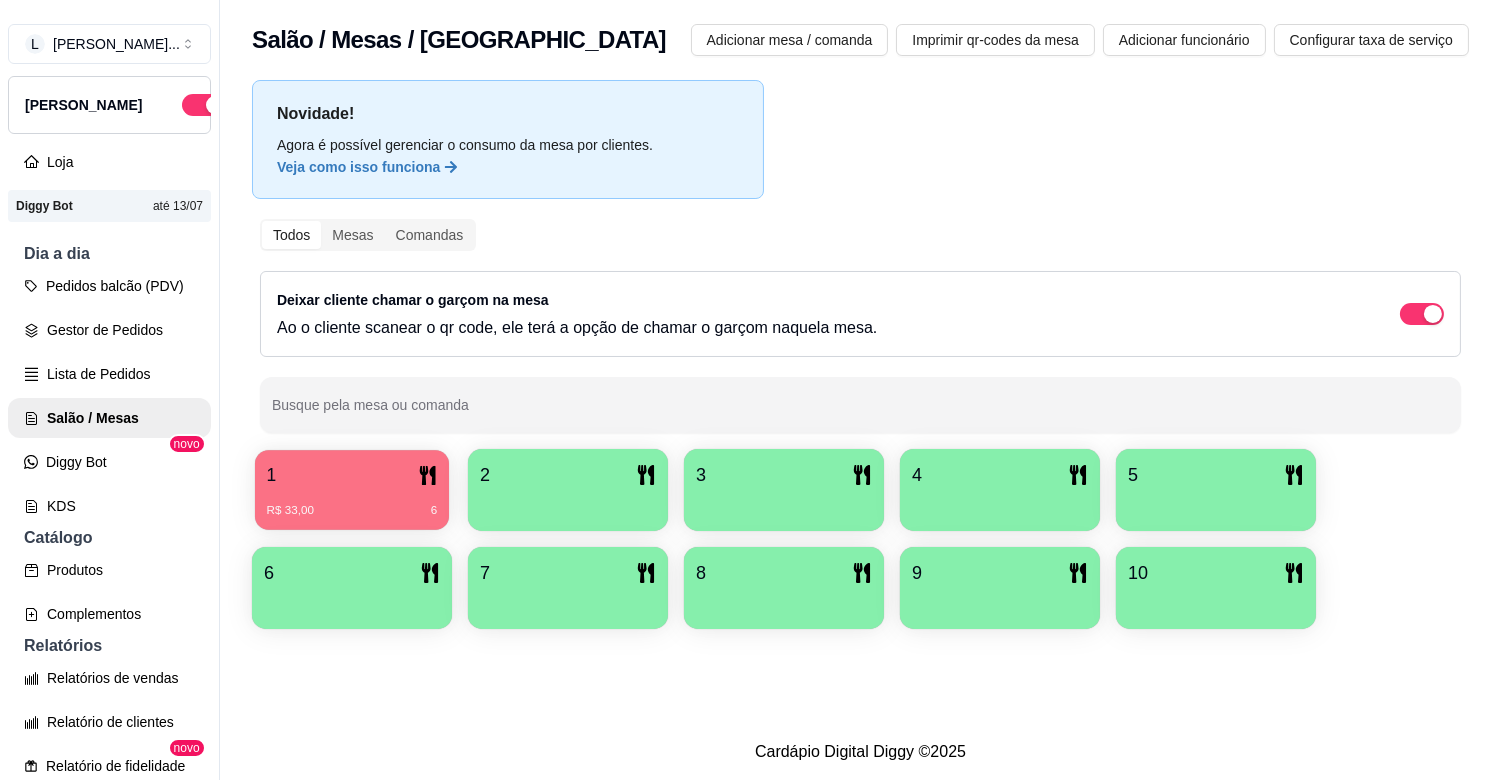 click on "R$ 33,00 6" at bounding box center (352, 503) 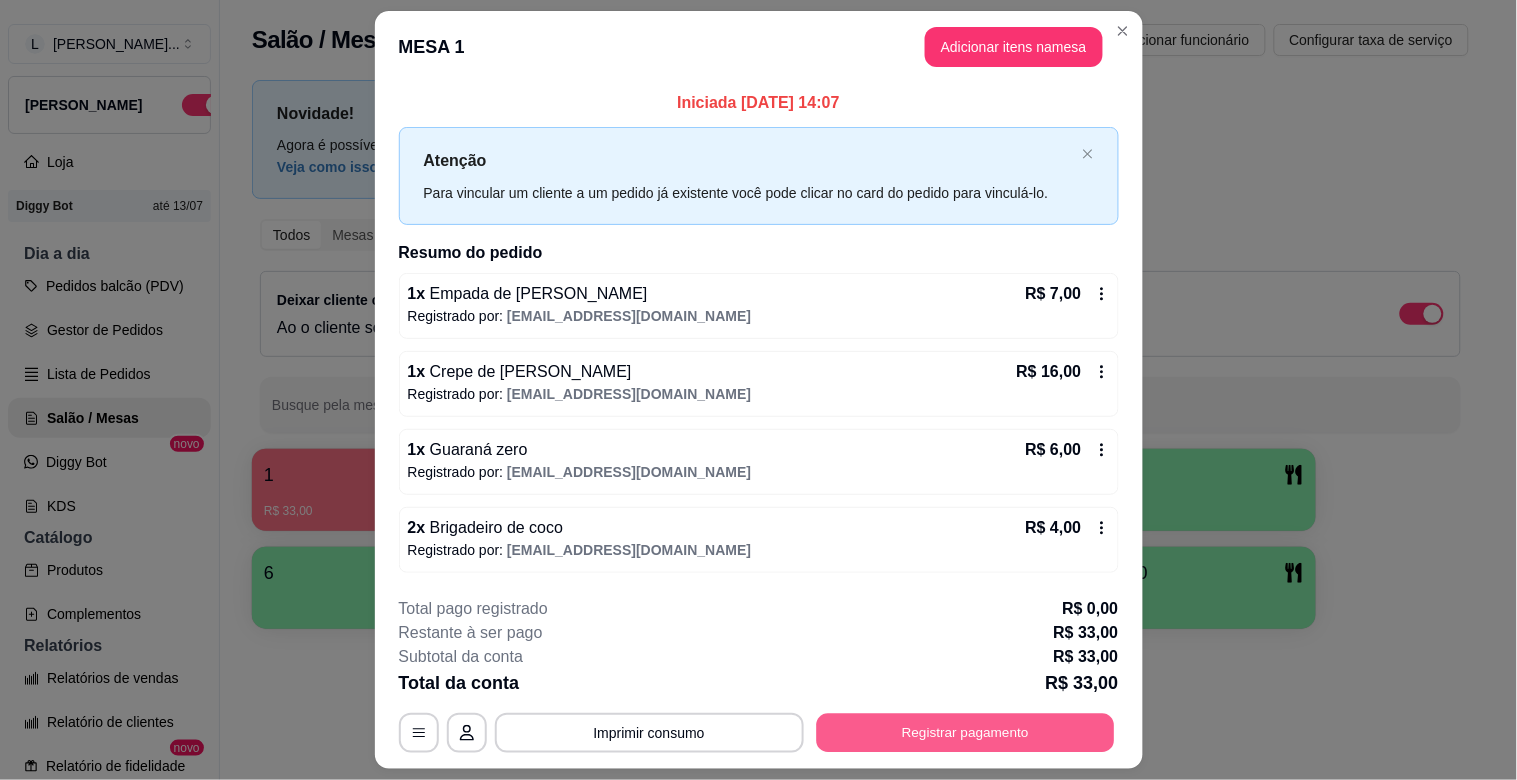click on "Registrar pagamento" at bounding box center (965, 732) 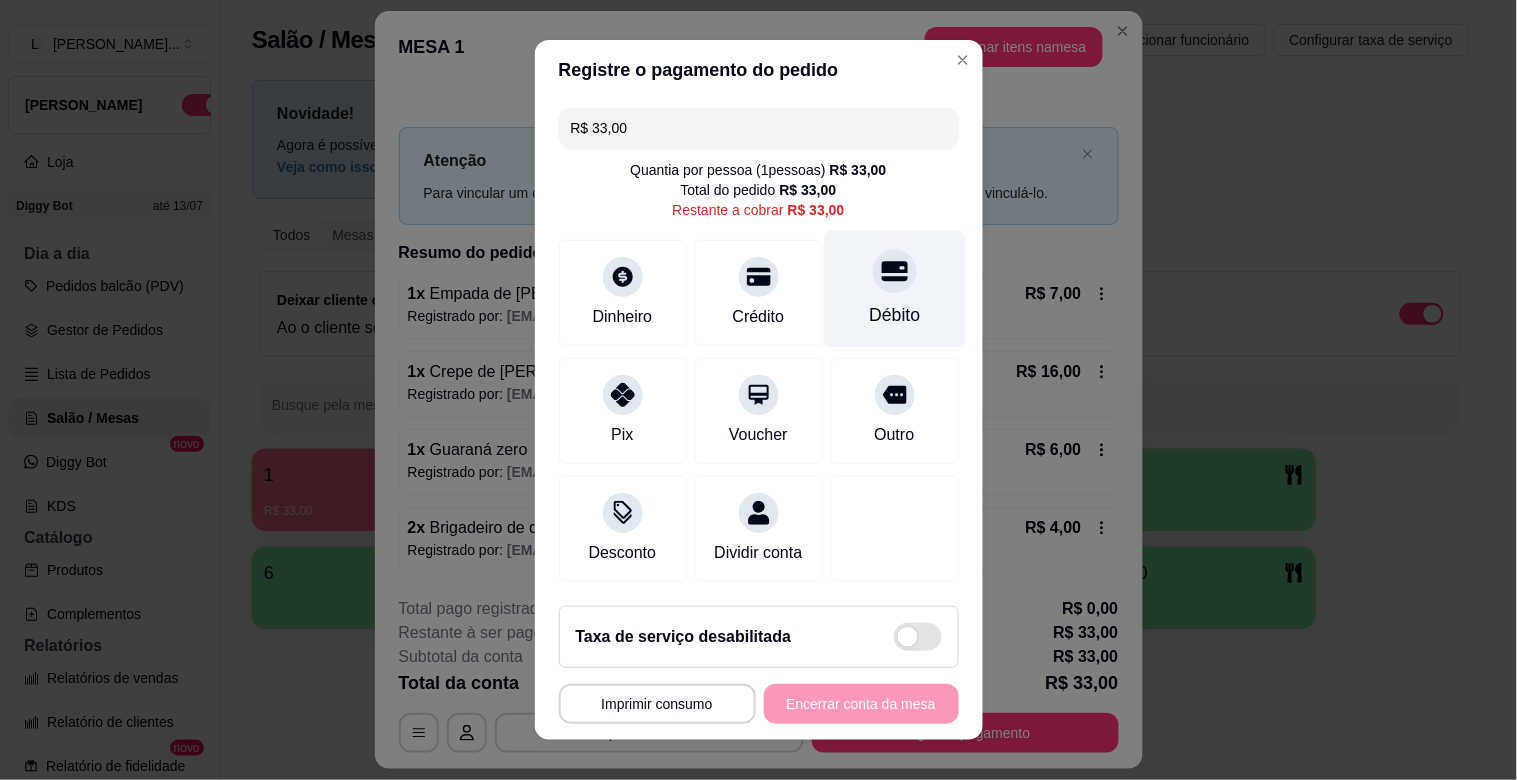 click on "Débito" at bounding box center [894, 315] 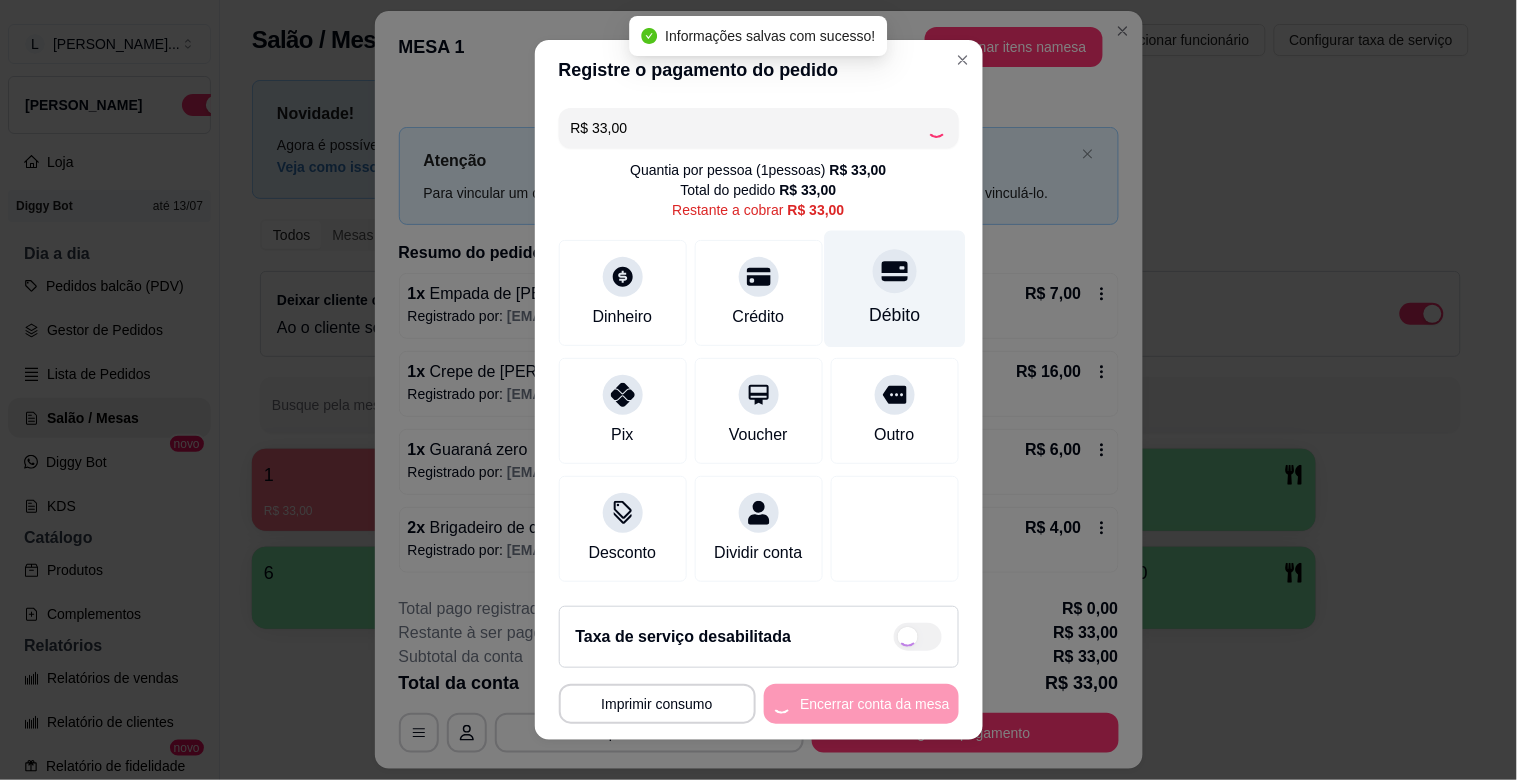 type on "R$ 0,00" 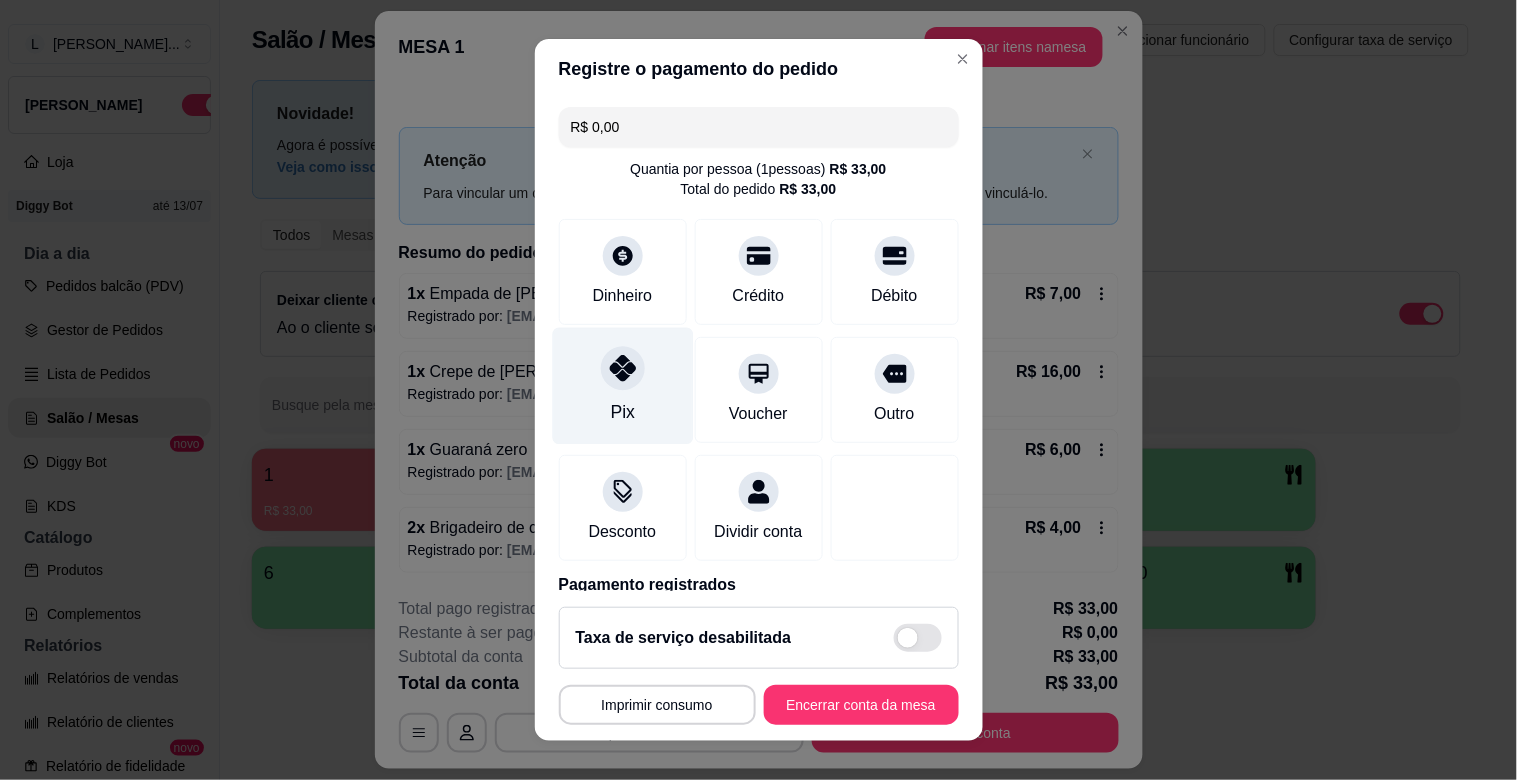click on "Pix" at bounding box center [622, 412] 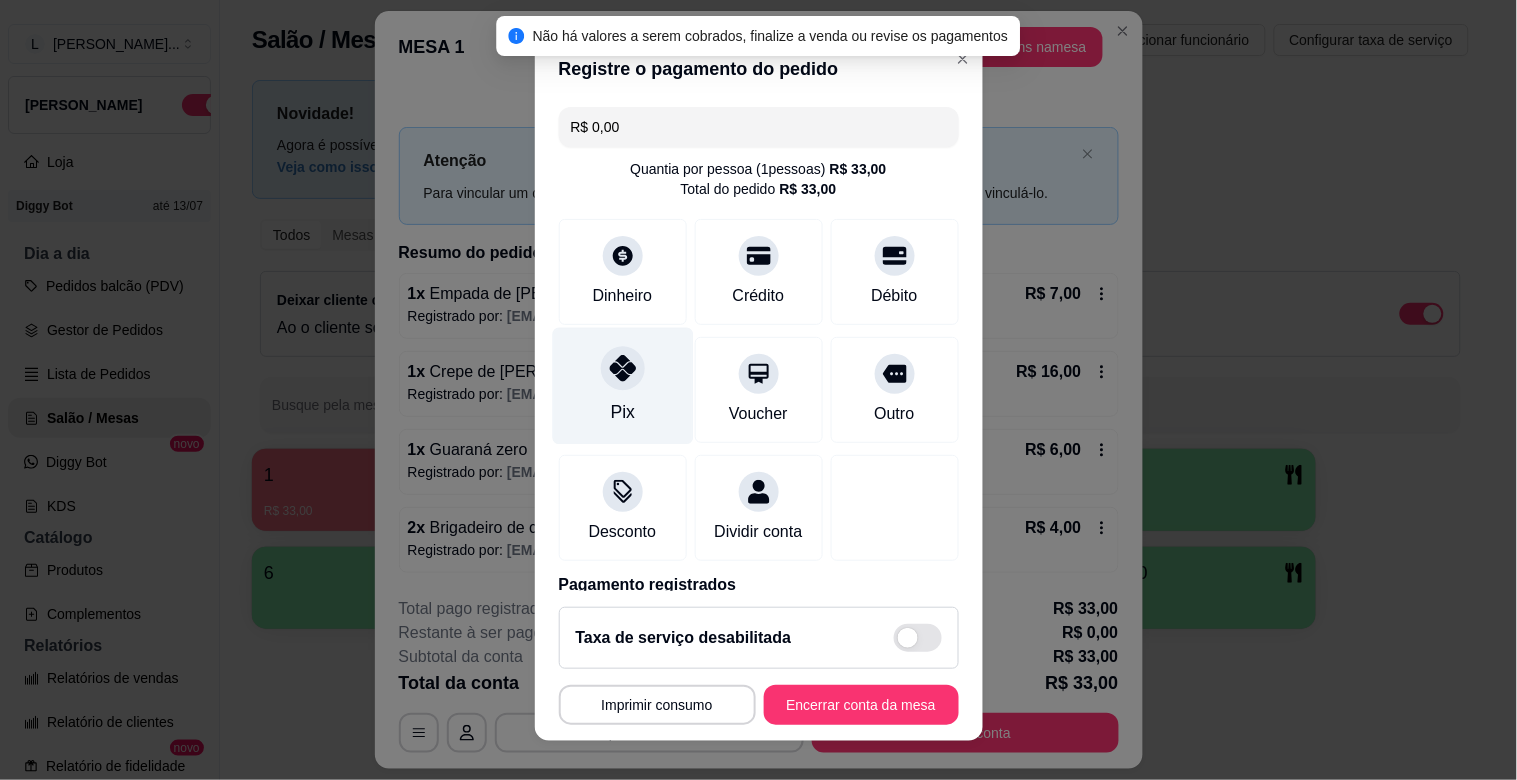 click on "Pix" at bounding box center [622, 412] 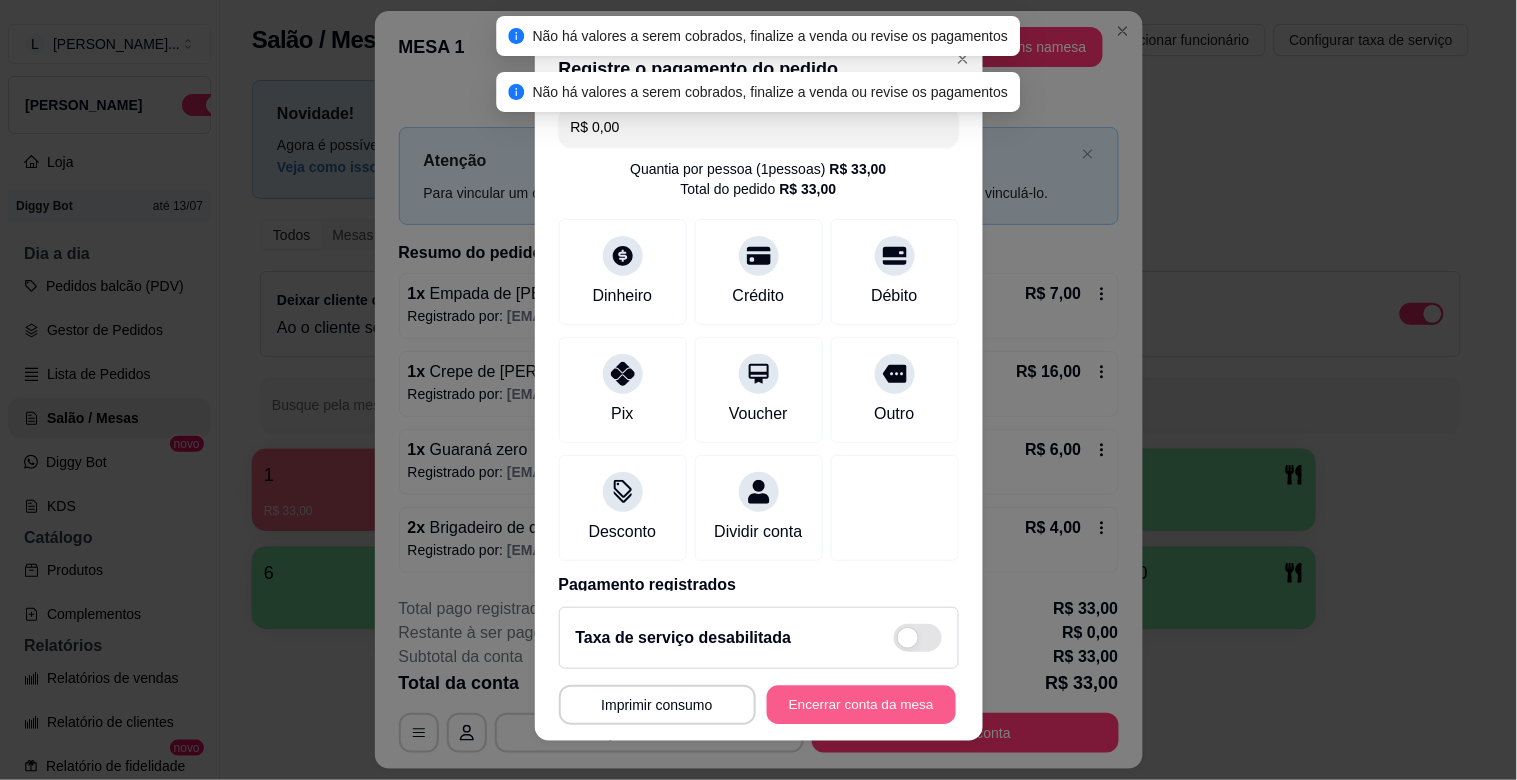 click on "Encerrar conta da mesa" at bounding box center [861, 705] 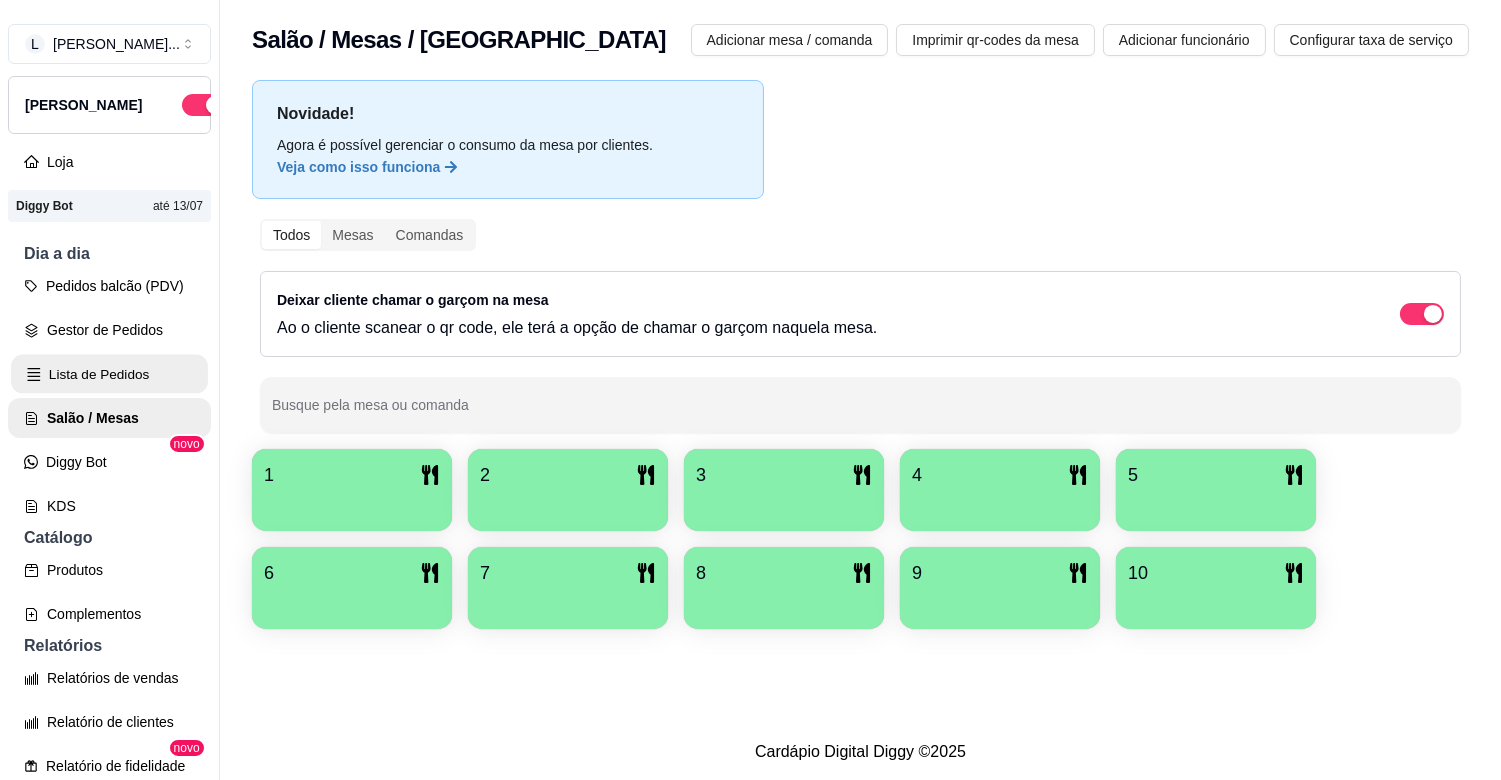 click on "Lista de Pedidos" at bounding box center [109, 374] 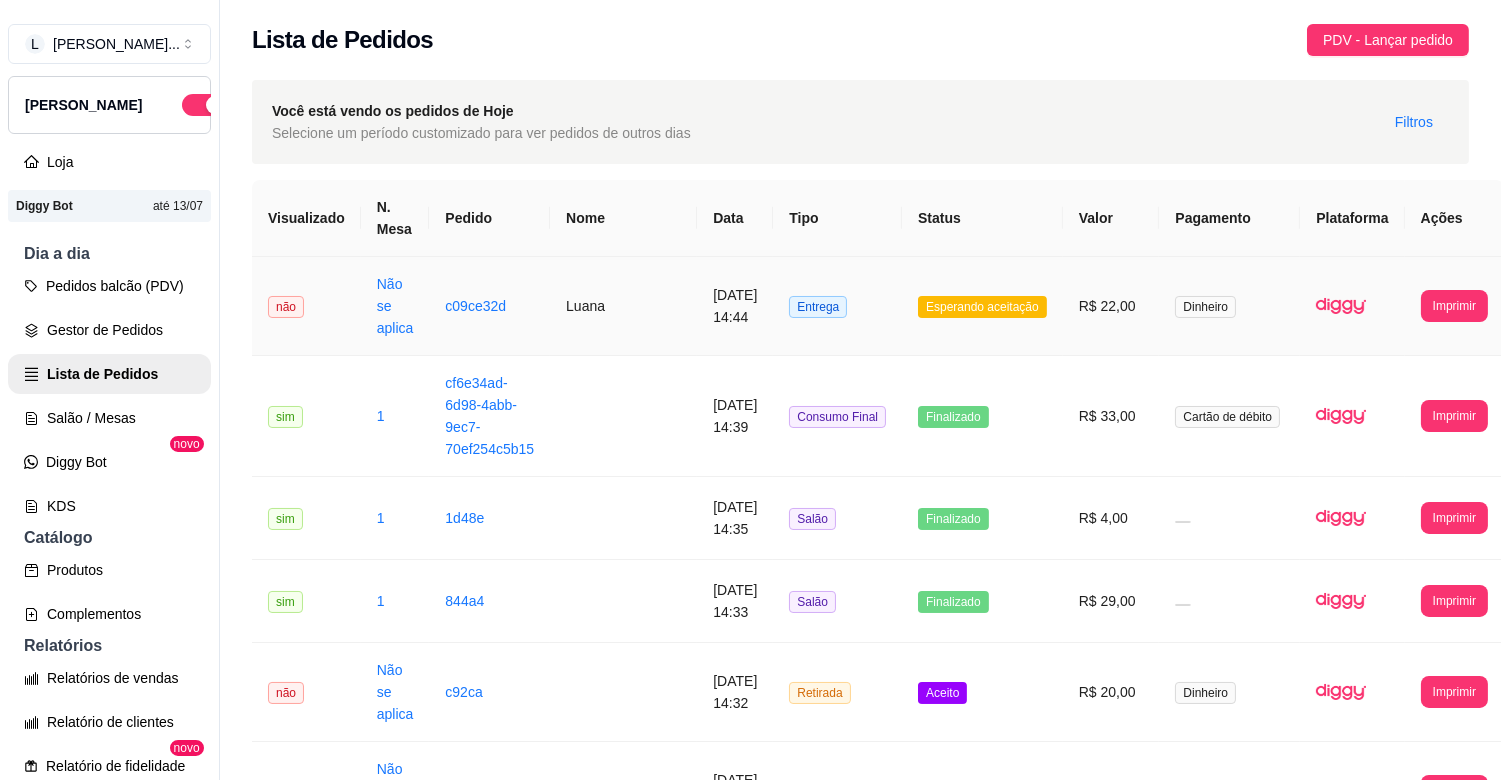 click on "**********" at bounding box center [1454, 306] 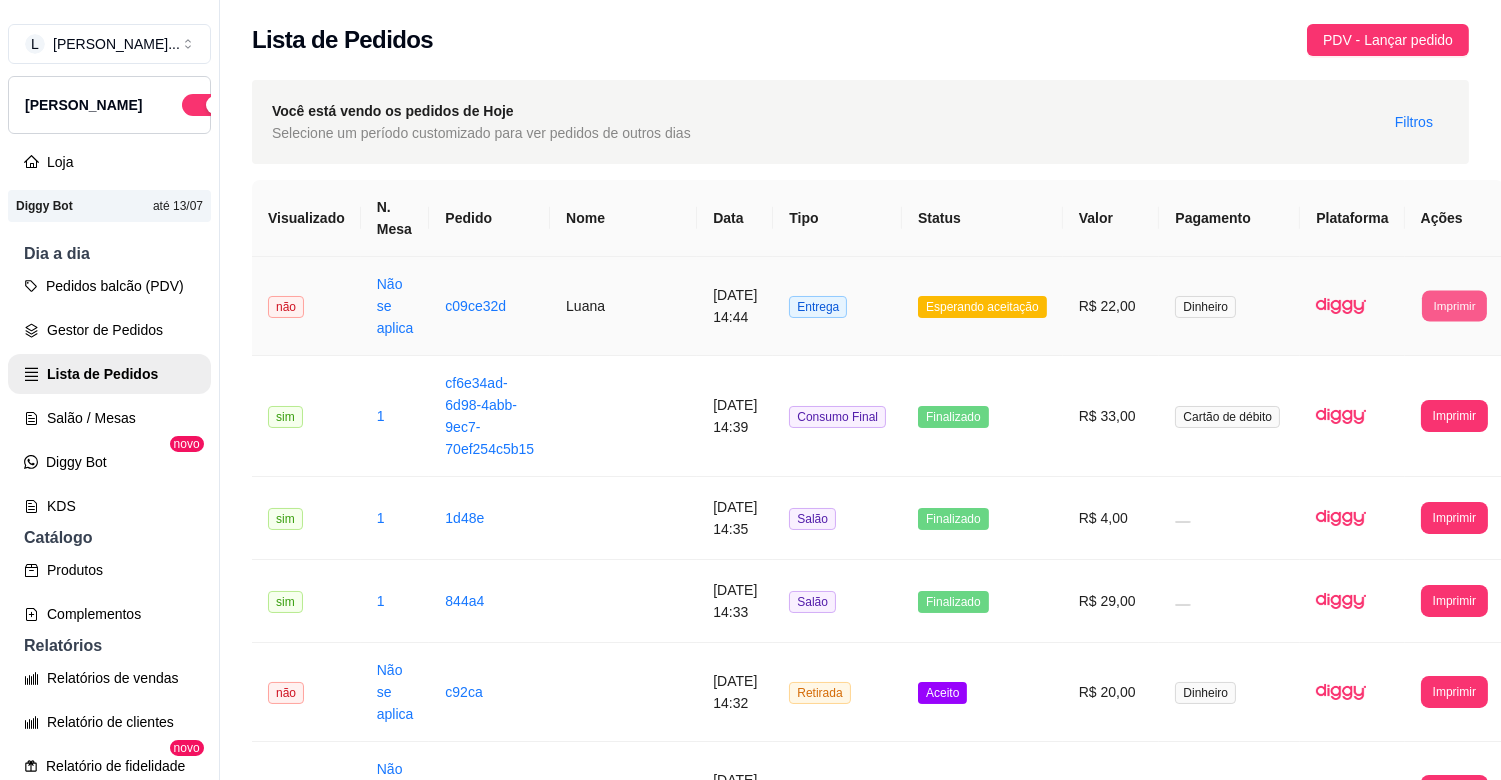 click on "Imprimir" at bounding box center (1454, 305) 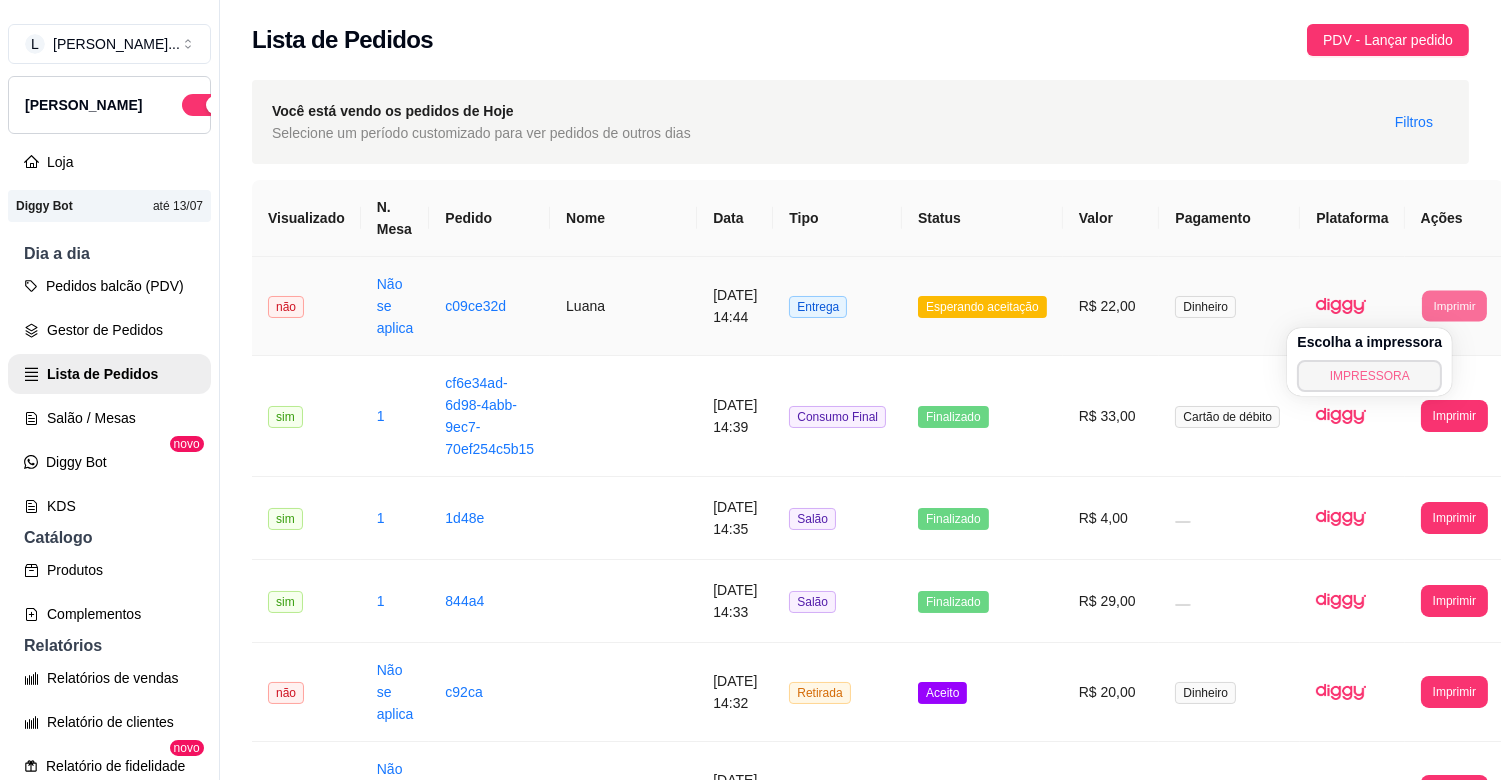 click on "IMPRESSORA" at bounding box center (1369, 376) 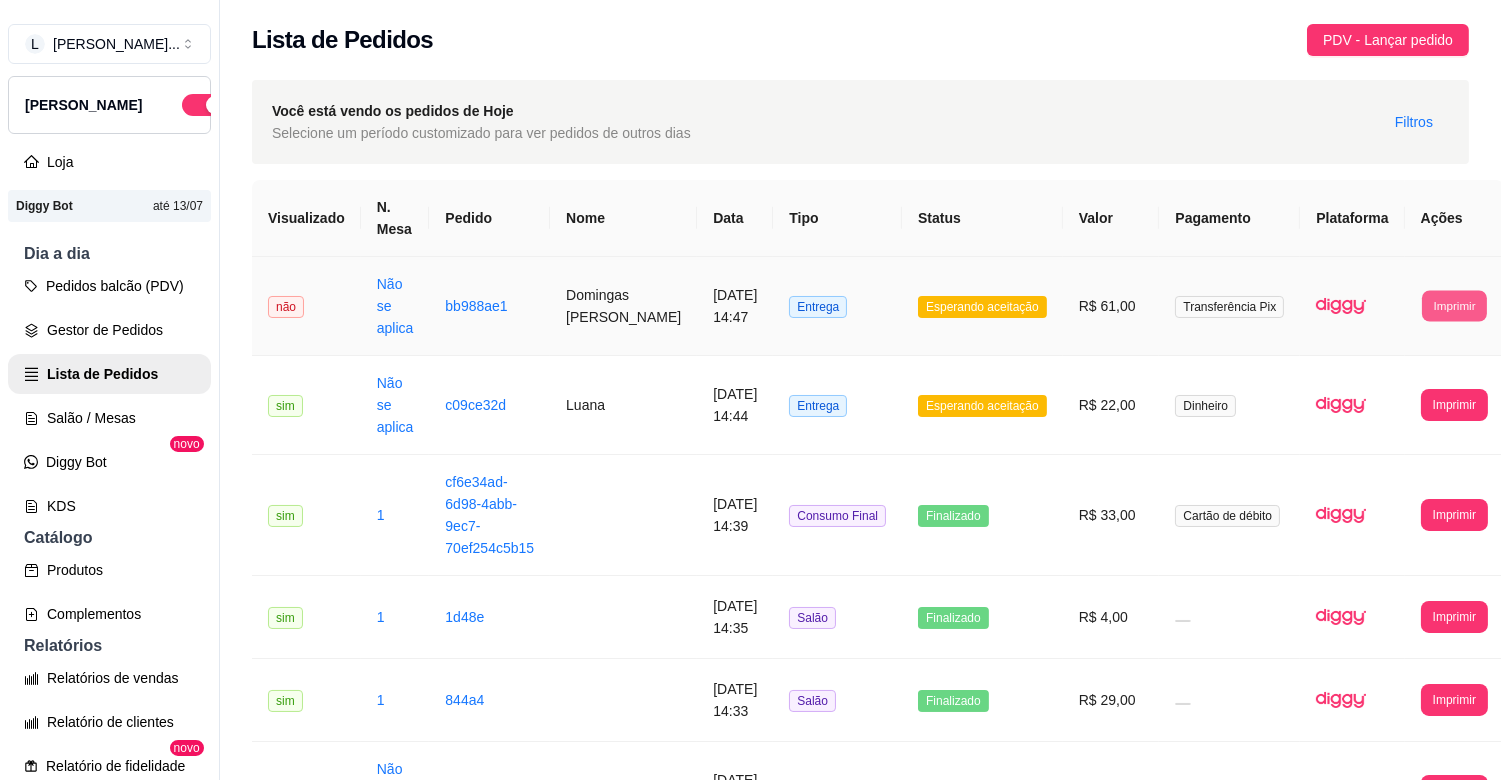 click on "Imprimir" at bounding box center (1454, 305) 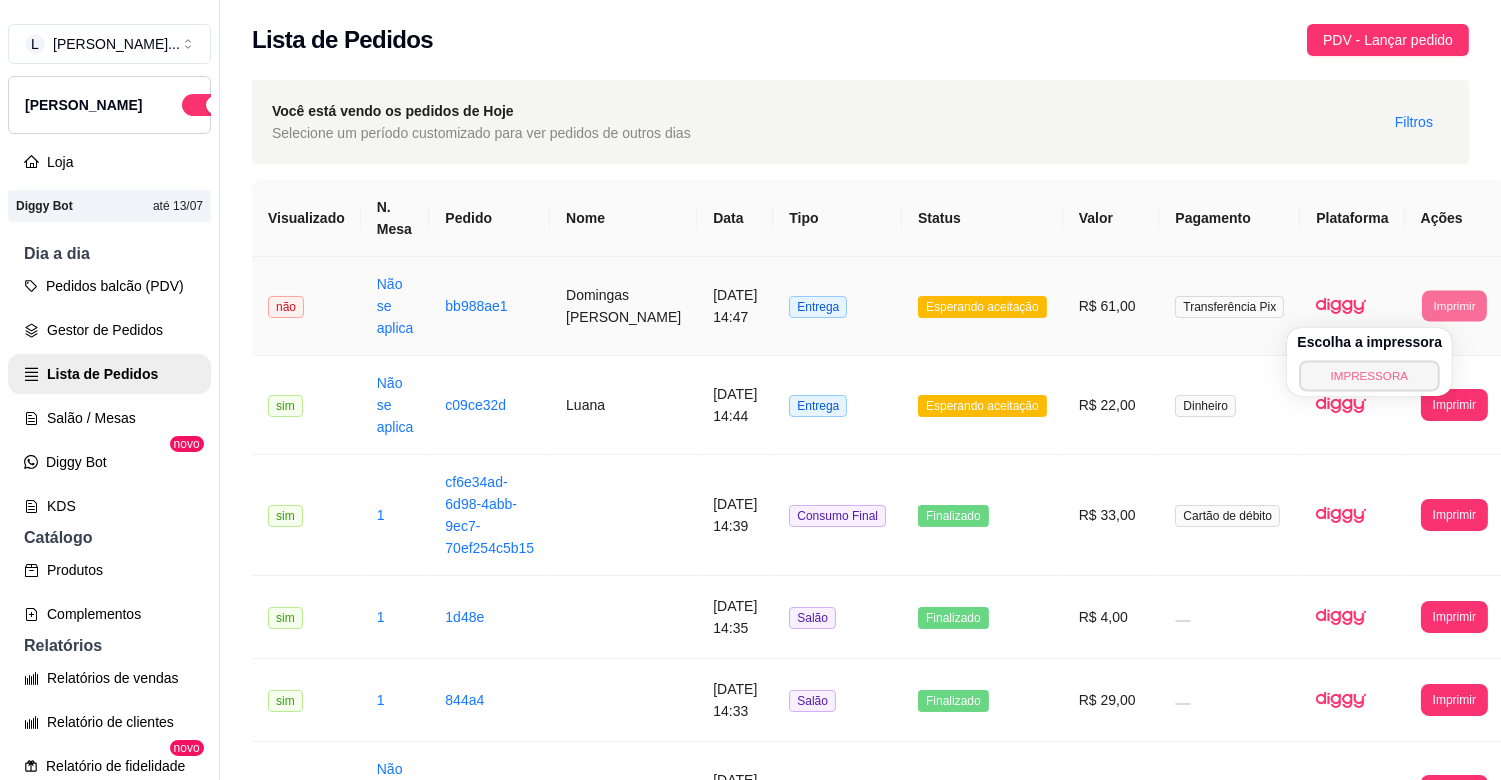 click on "IMPRESSORA" at bounding box center (1370, 375) 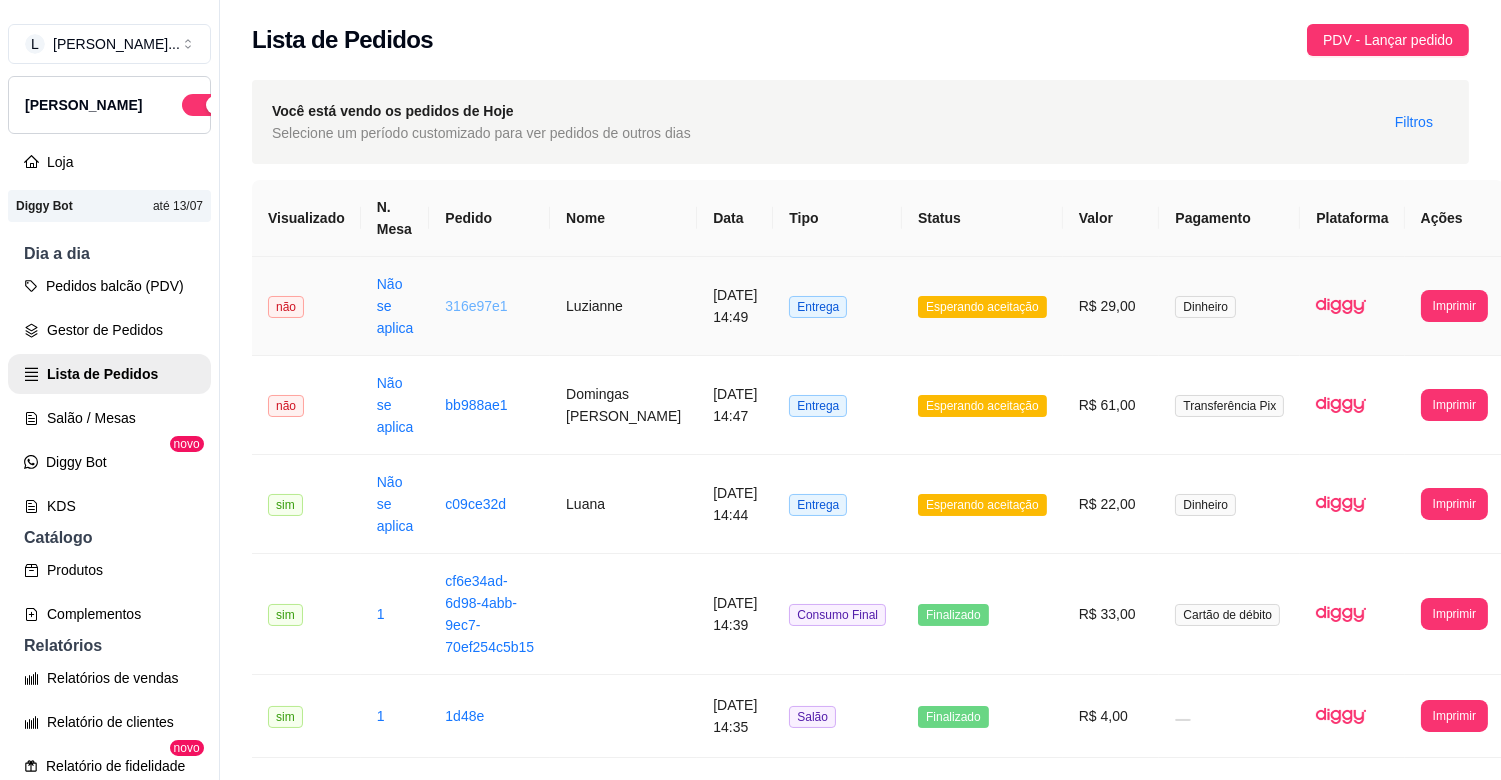click on "316e97e1" at bounding box center [476, 306] 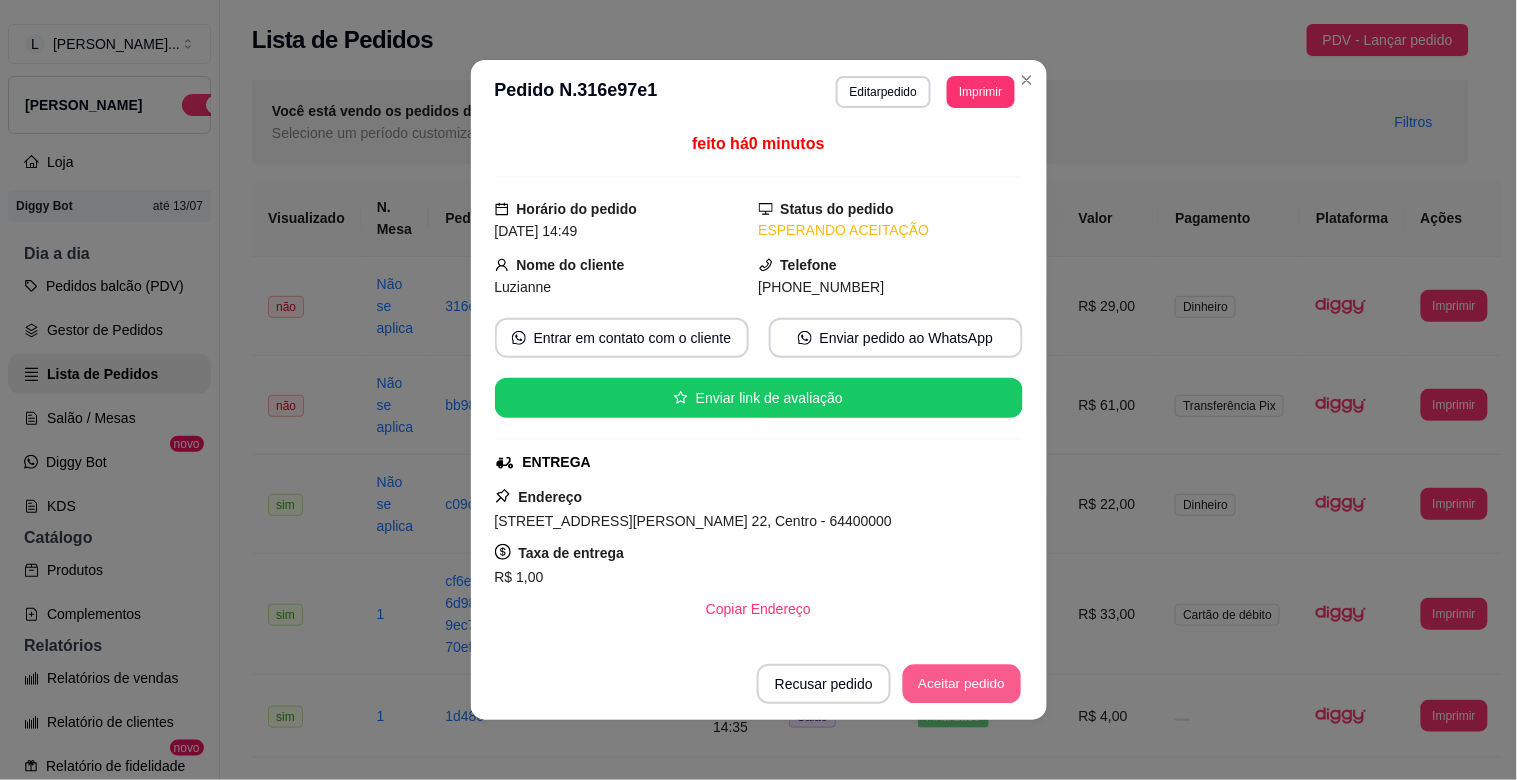 click on "Aceitar pedido" at bounding box center [962, 684] 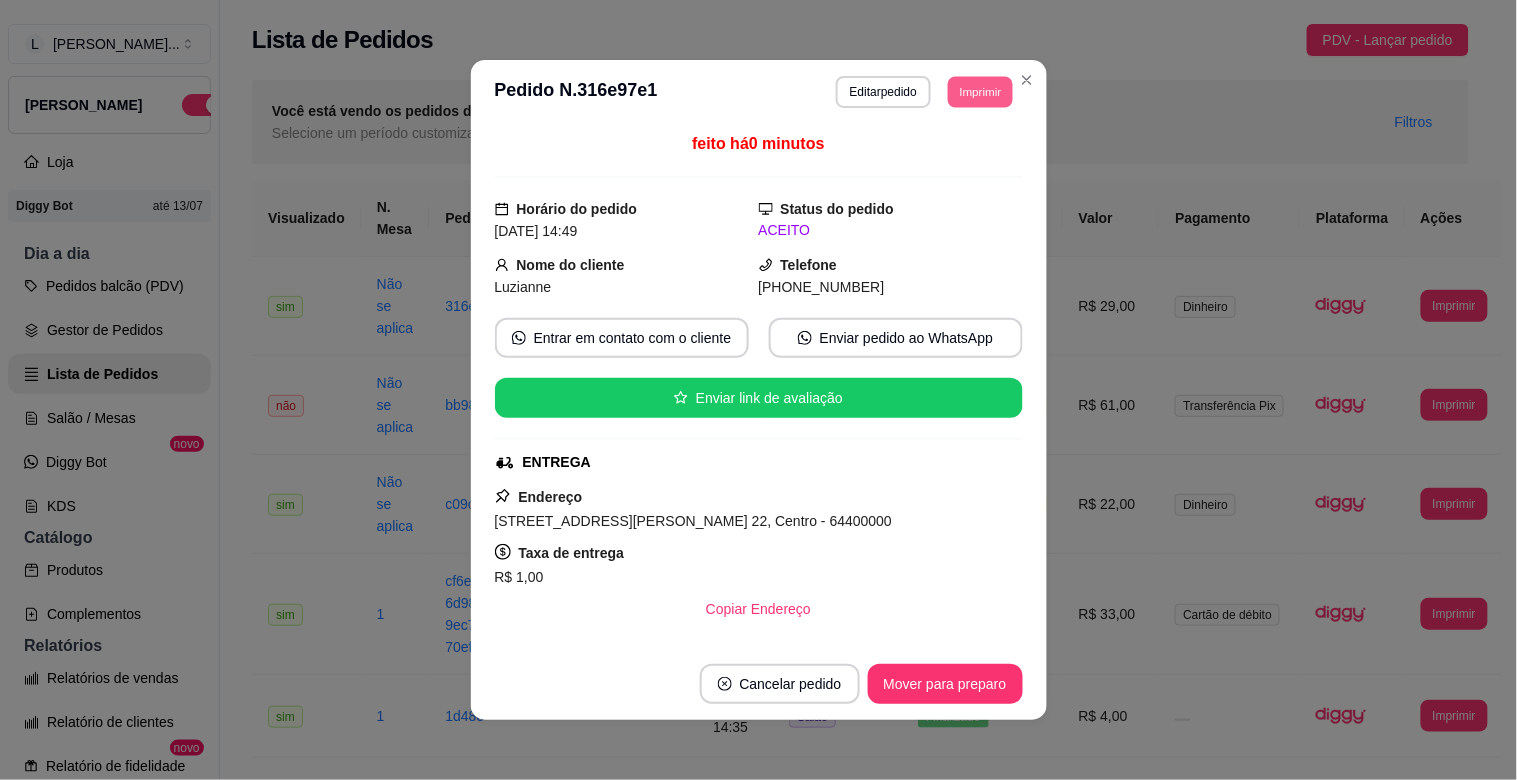 click on "Imprimir" at bounding box center [980, 91] 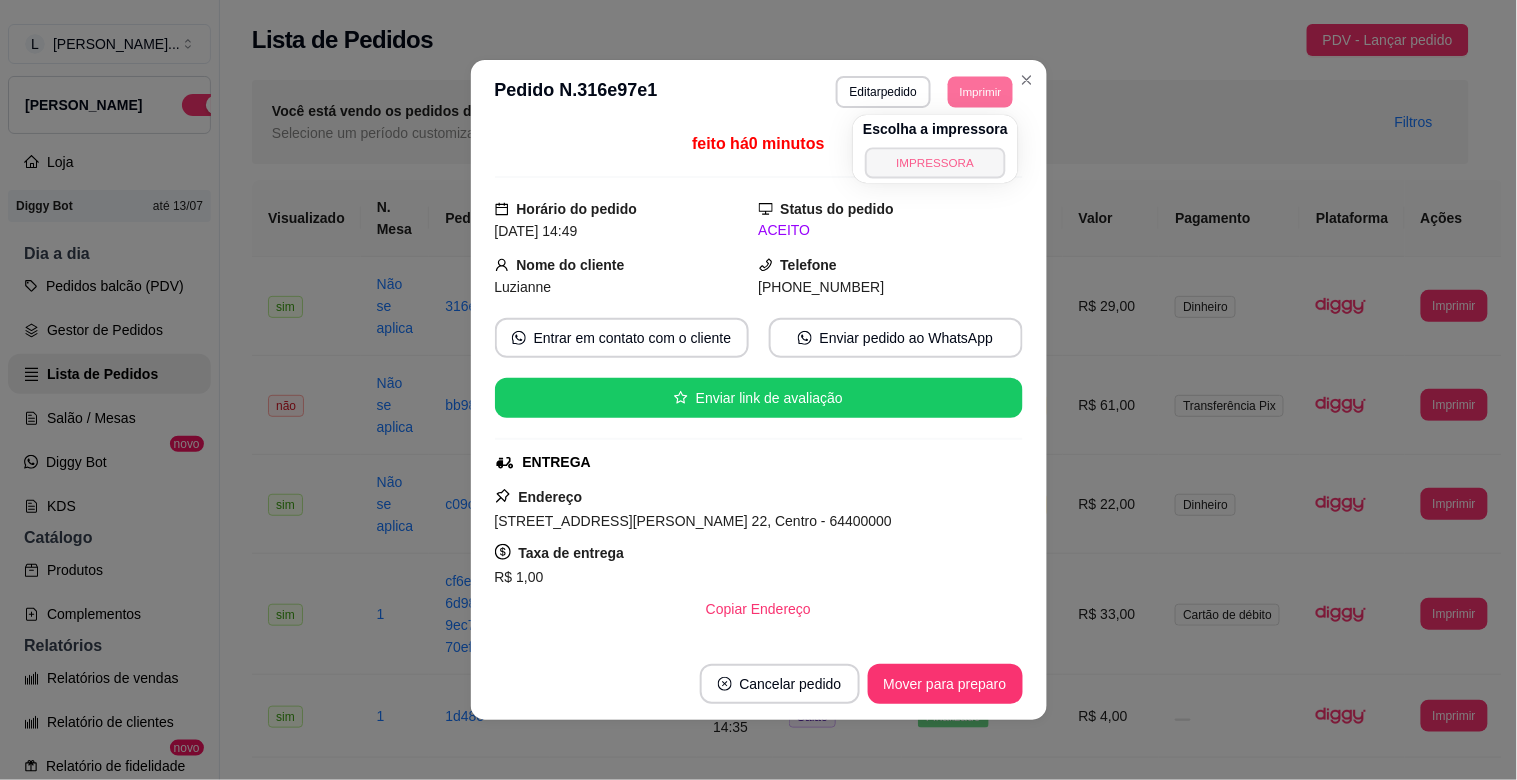 click on "IMPRESSORA" at bounding box center (935, 162) 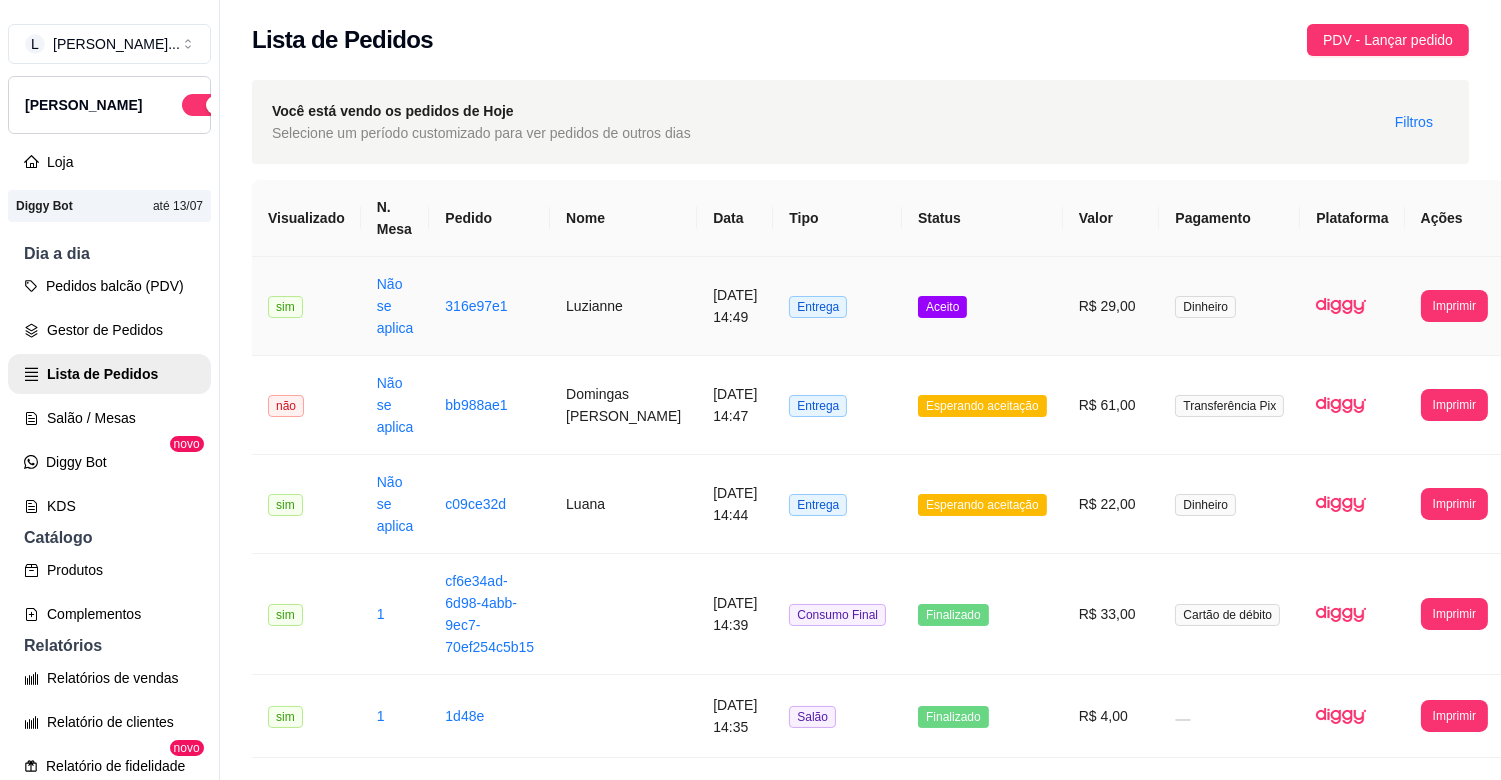 click on "**********" at bounding box center [1454, 306] 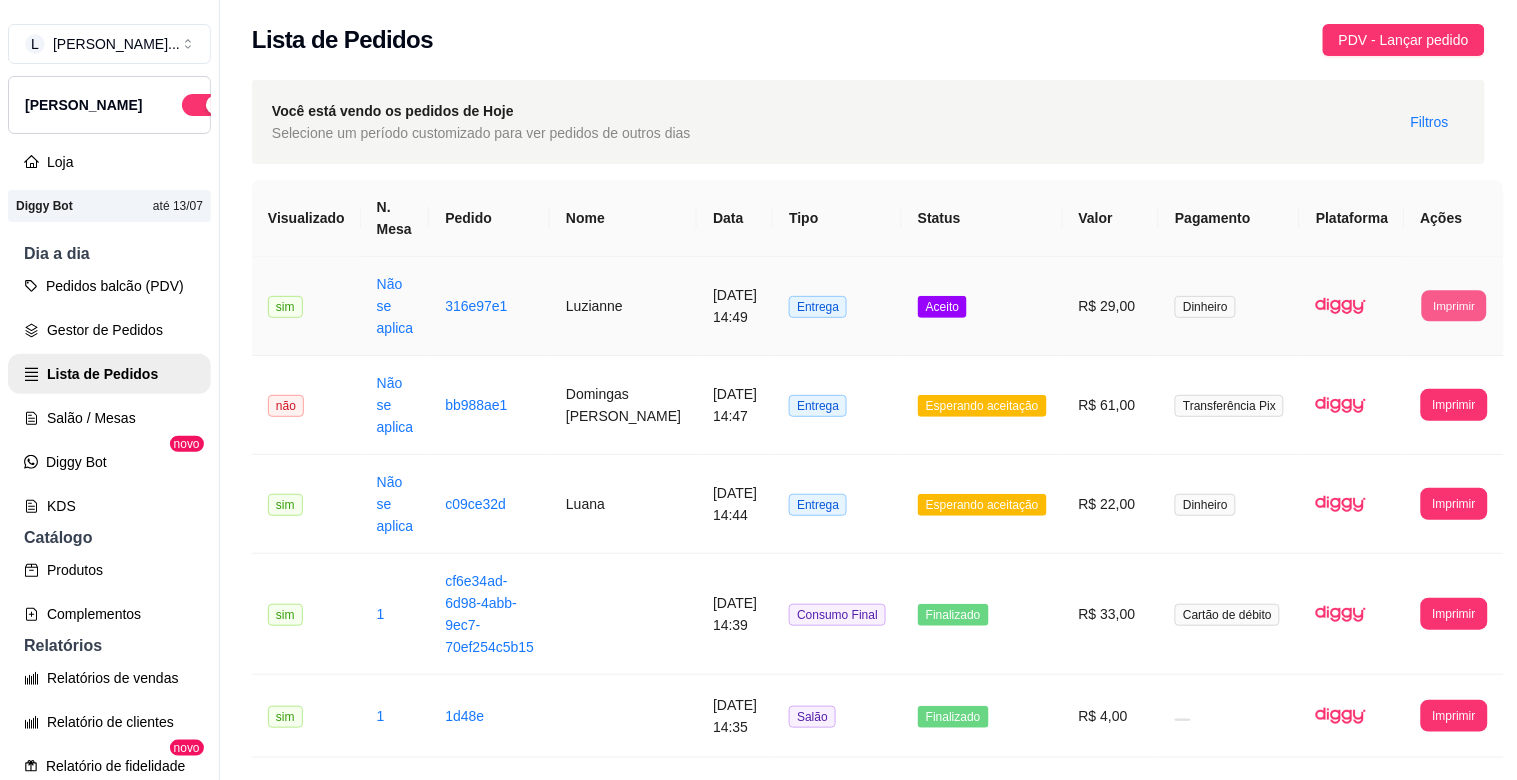 click on "Imprimir" at bounding box center [1454, 305] 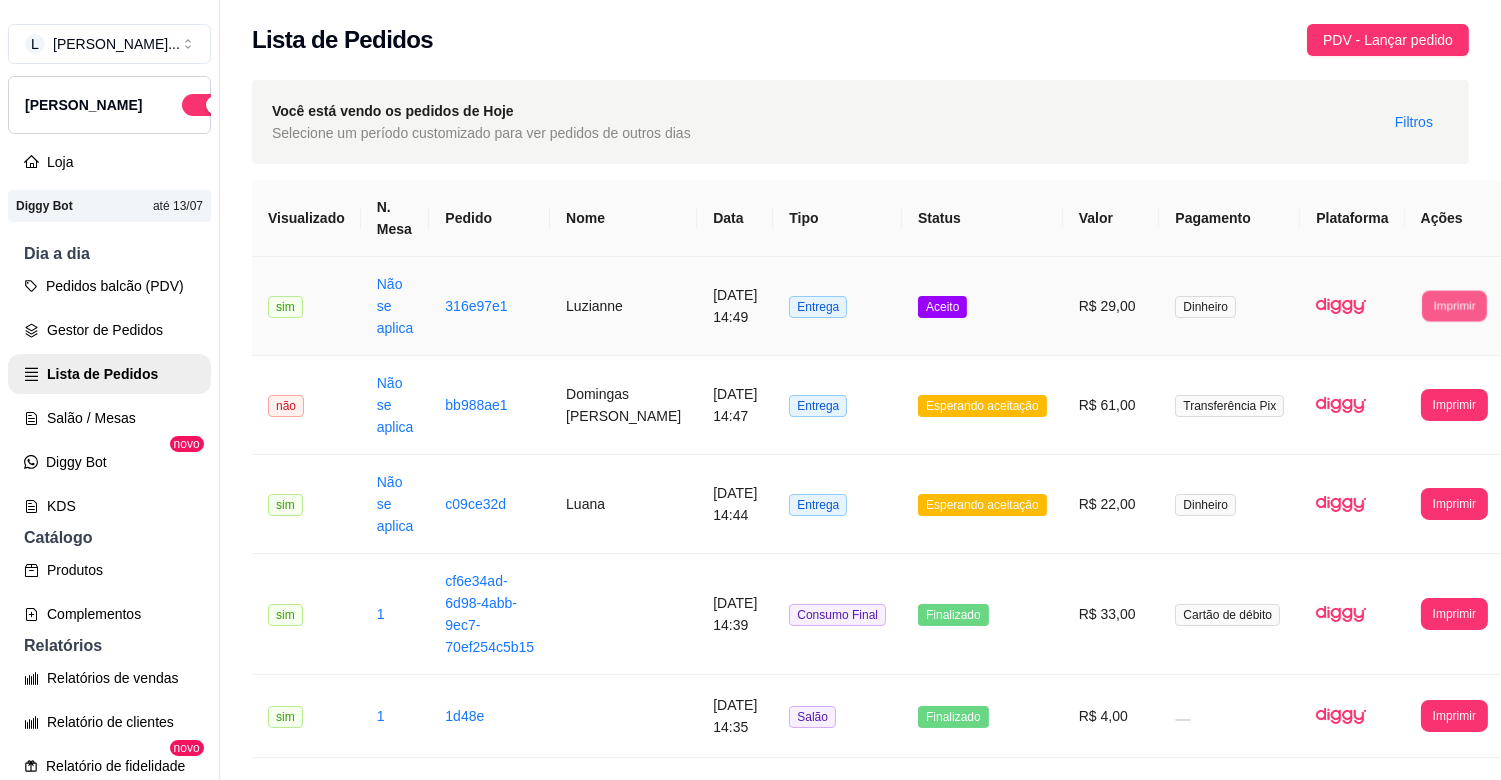 click on "Imprimir" at bounding box center [1454, 305] 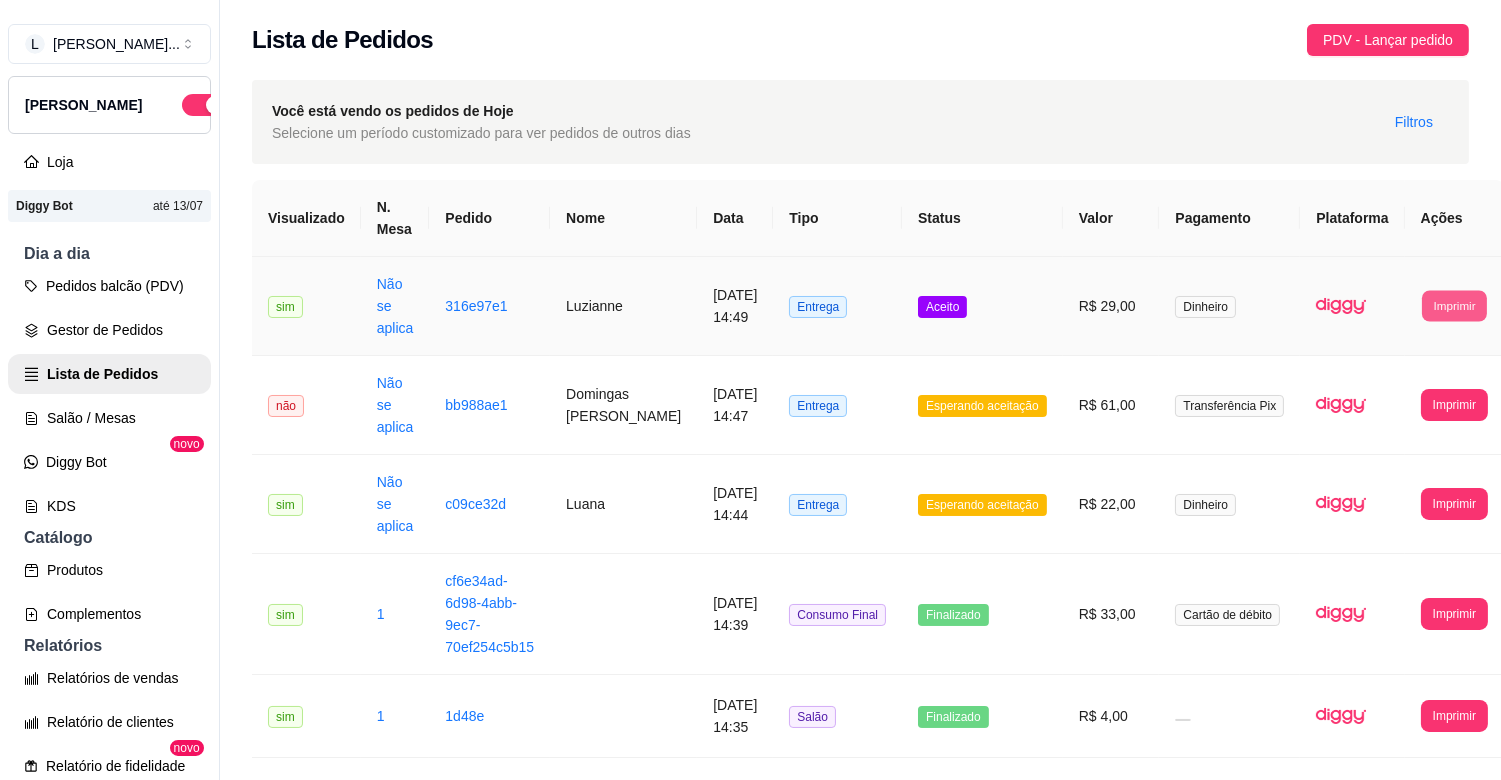 click on "Imprimir" at bounding box center (1454, 305) 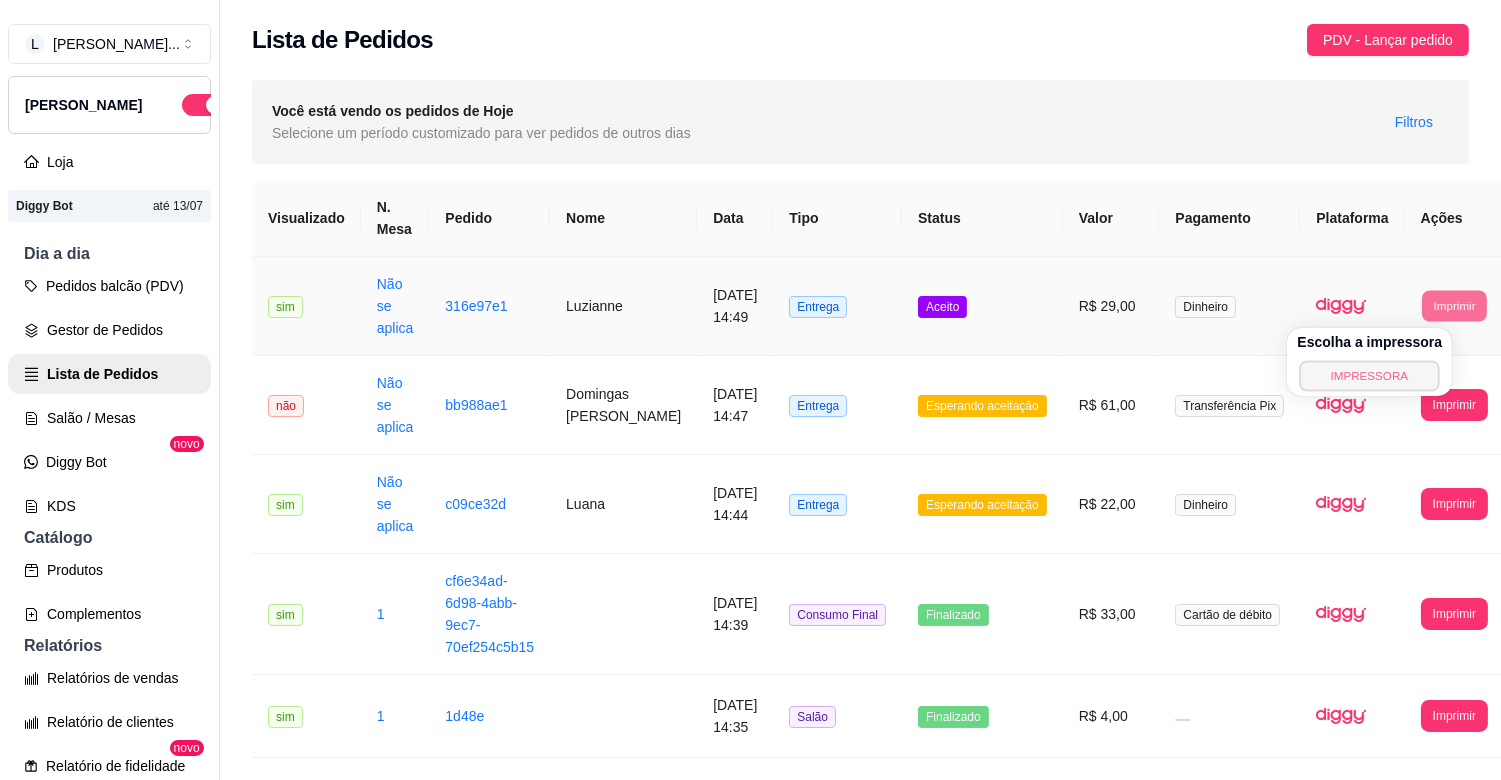 click on "IMPRESSORA" at bounding box center [1370, 375] 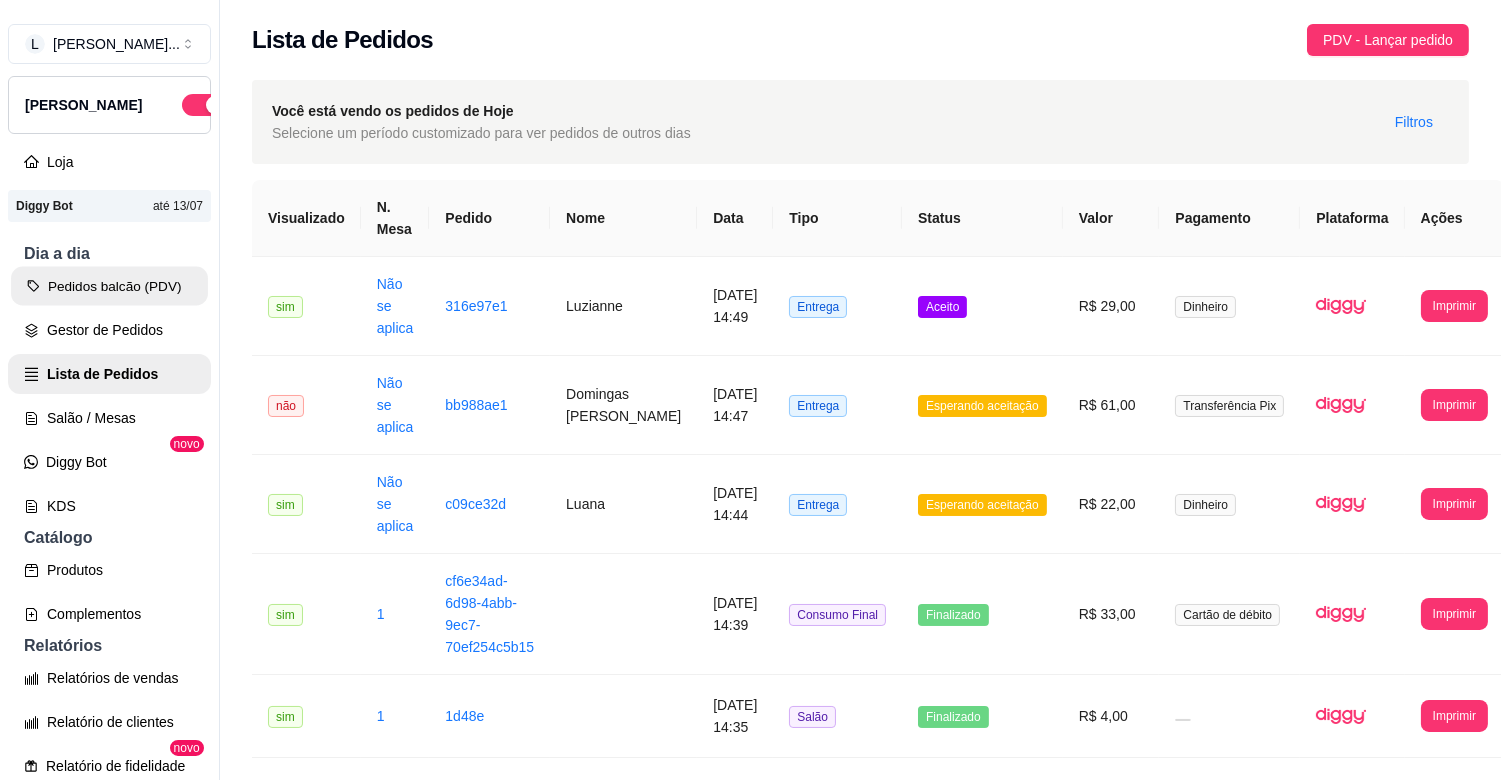 click on "Pedidos balcão (PDV)" at bounding box center [109, 286] 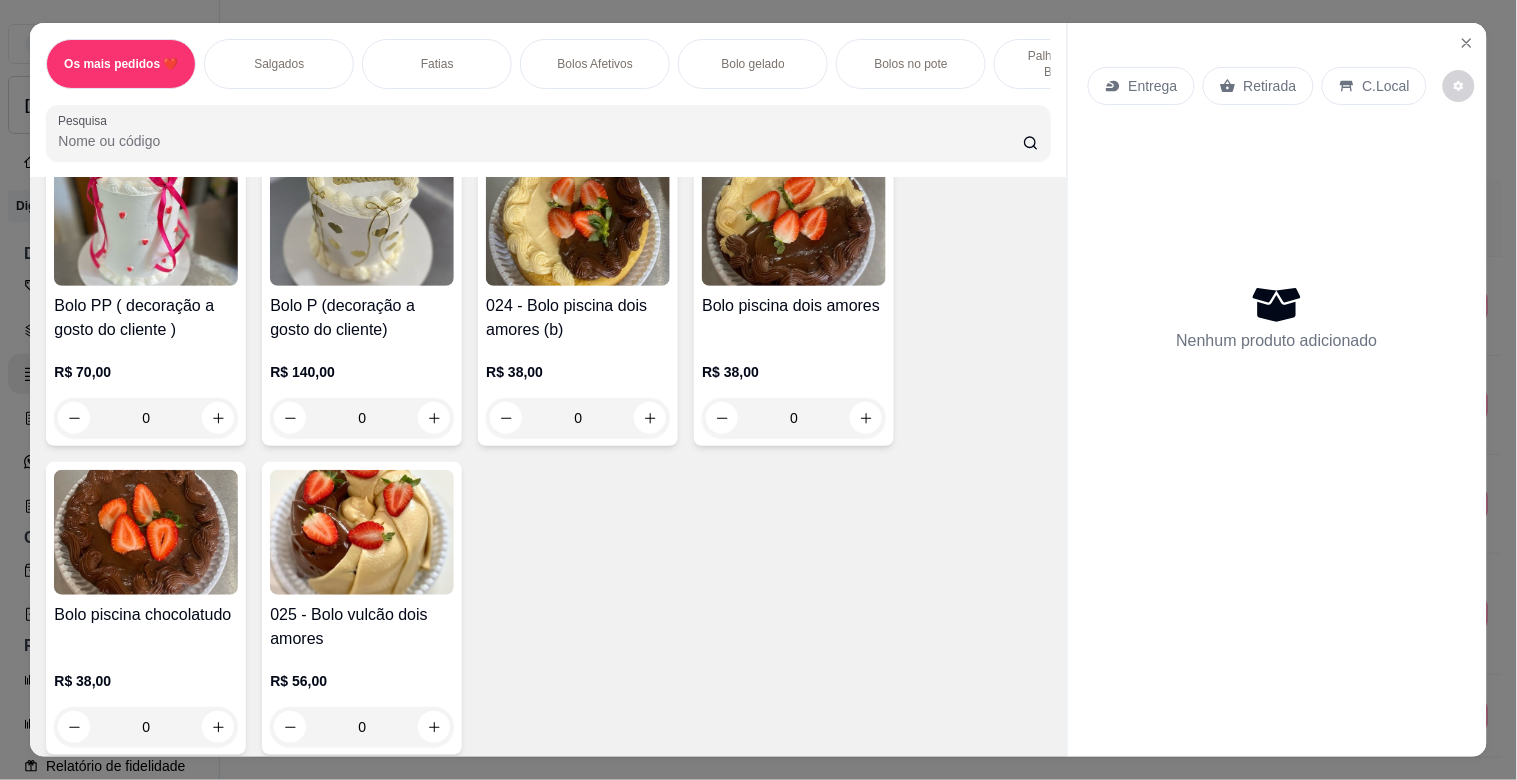 scroll, scrollTop: 2198, scrollLeft: 0, axis: vertical 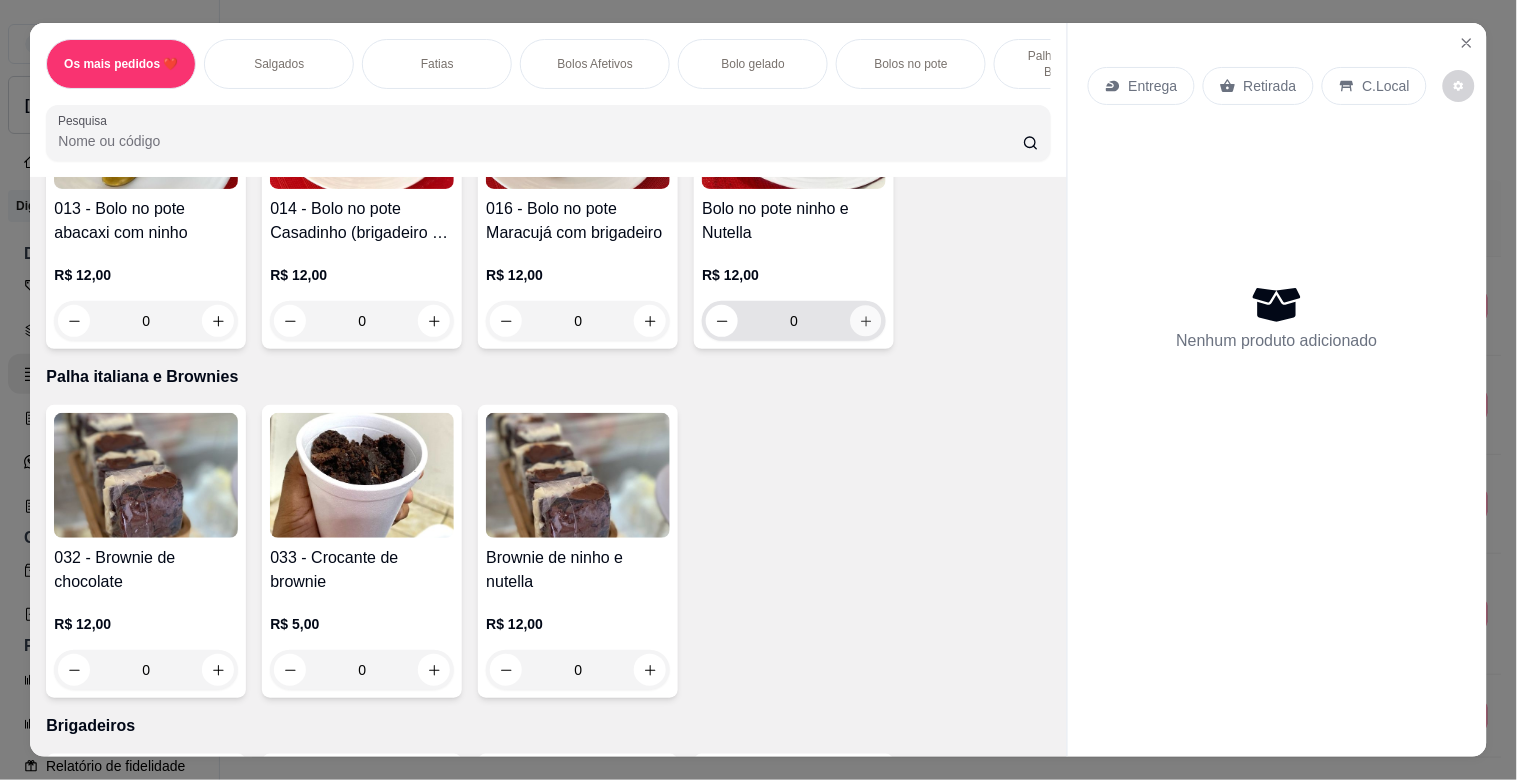 click 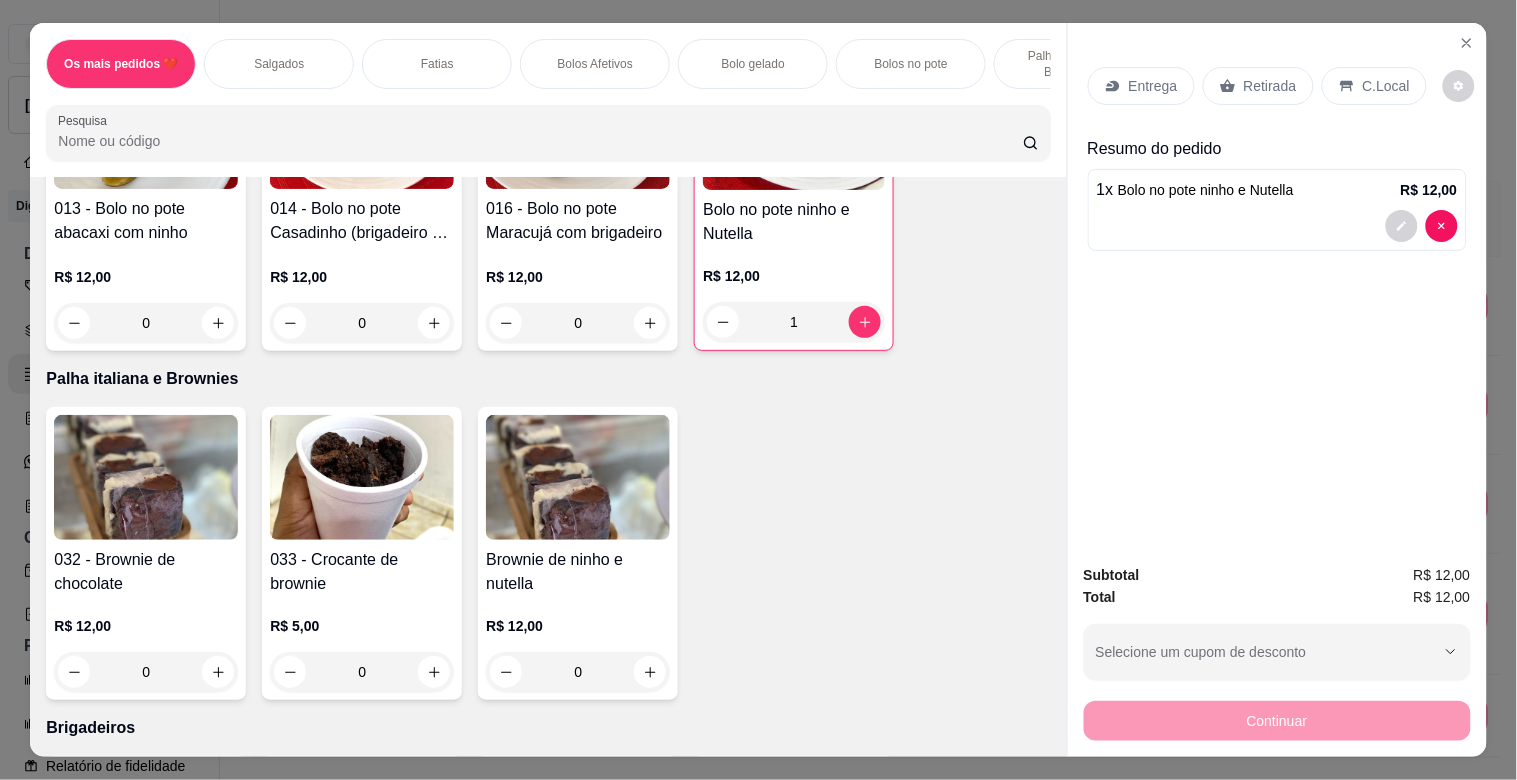 click on "Retirada" at bounding box center (1270, 86) 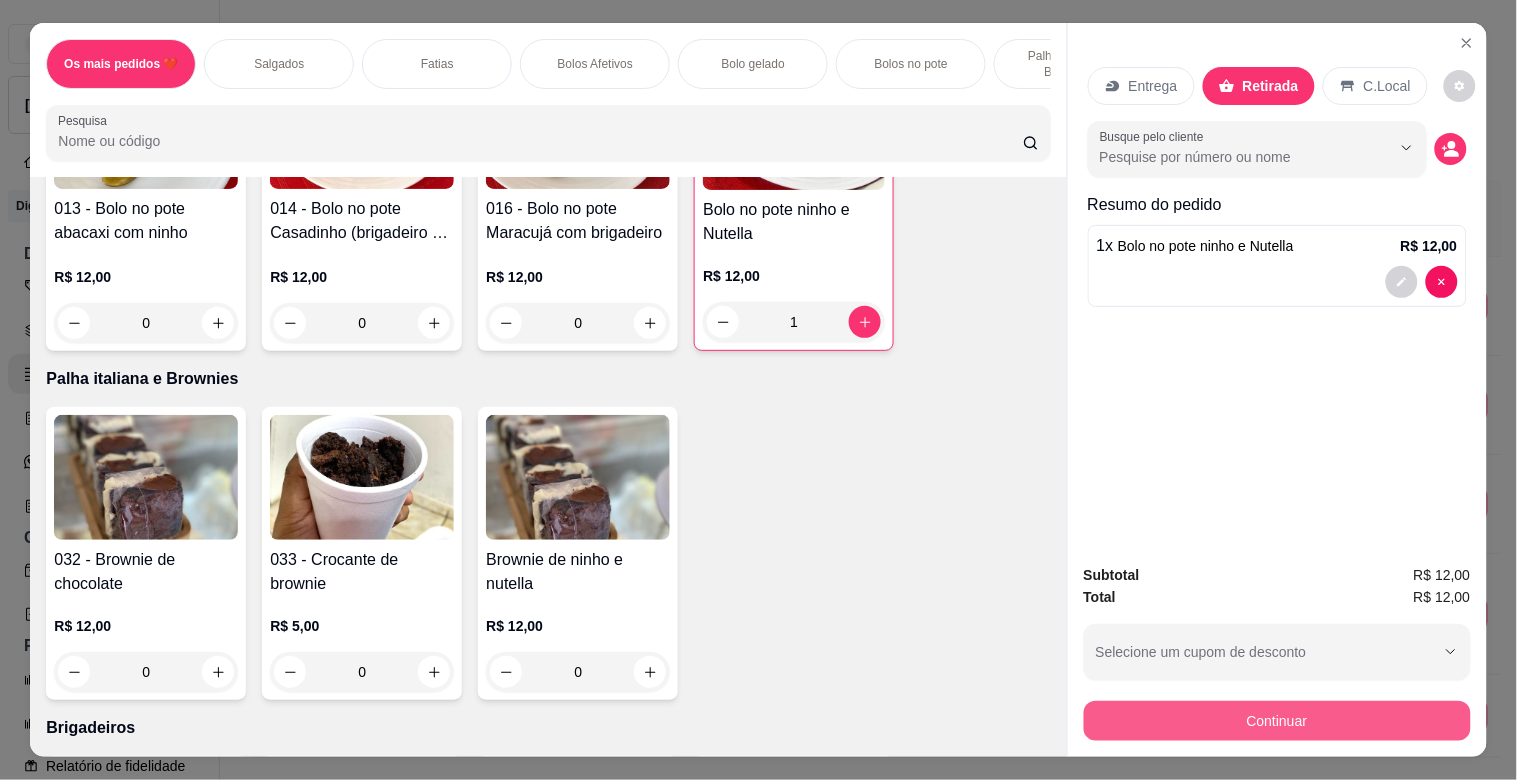 click on "Continuar" at bounding box center [1277, 721] 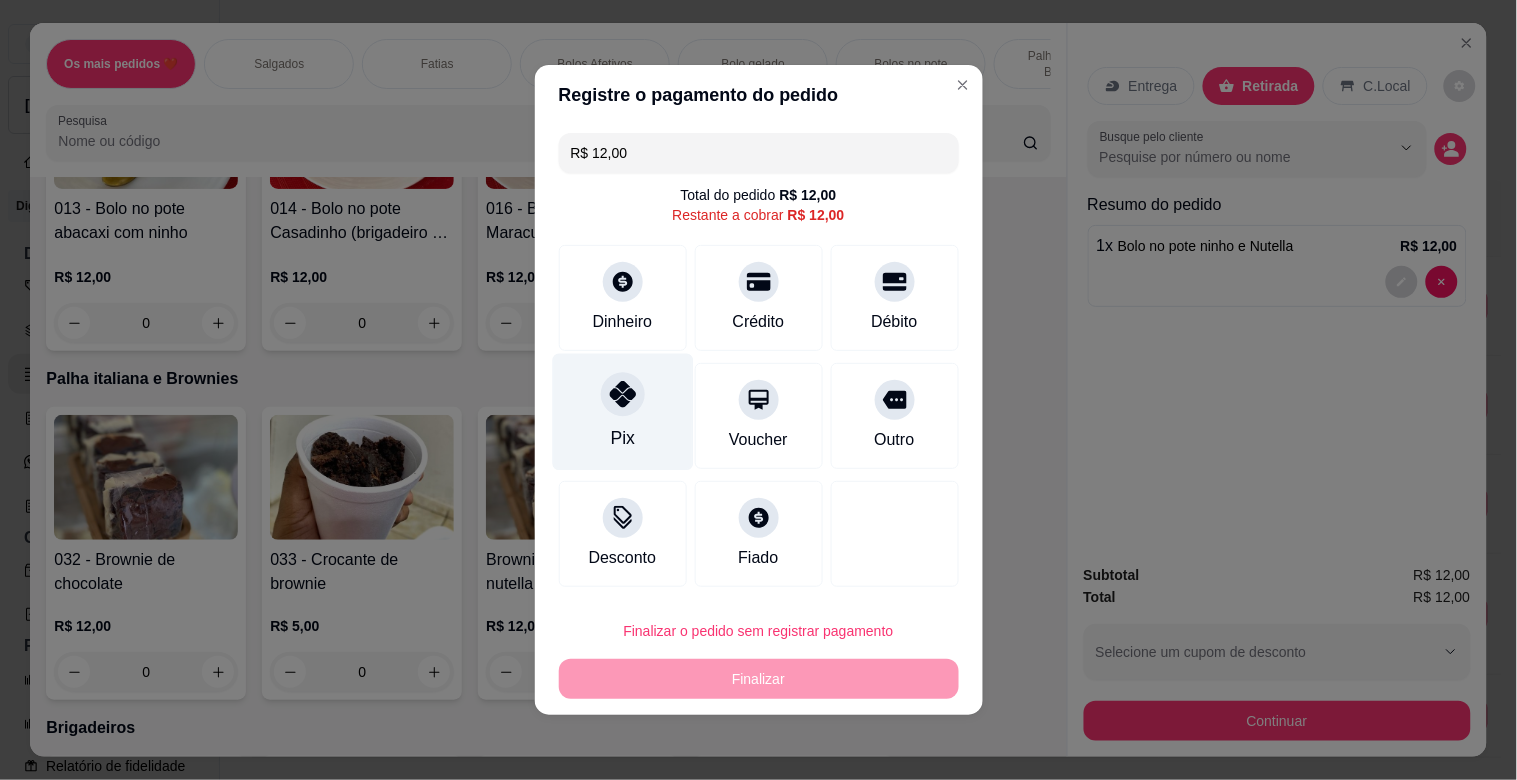 click on "Pix" at bounding box center (622, 412) 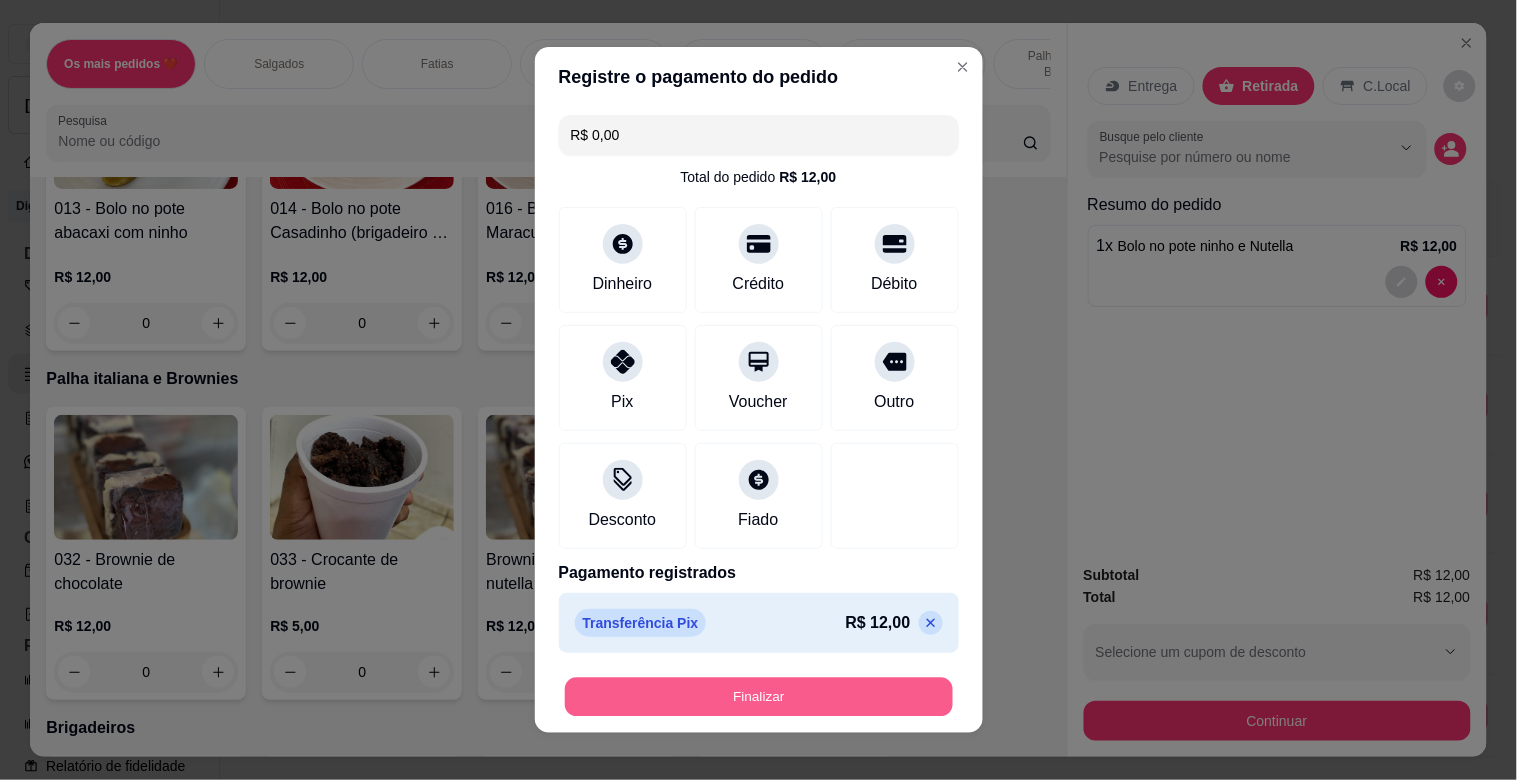 click on "Finalizar" at bounding box center [759, 697] 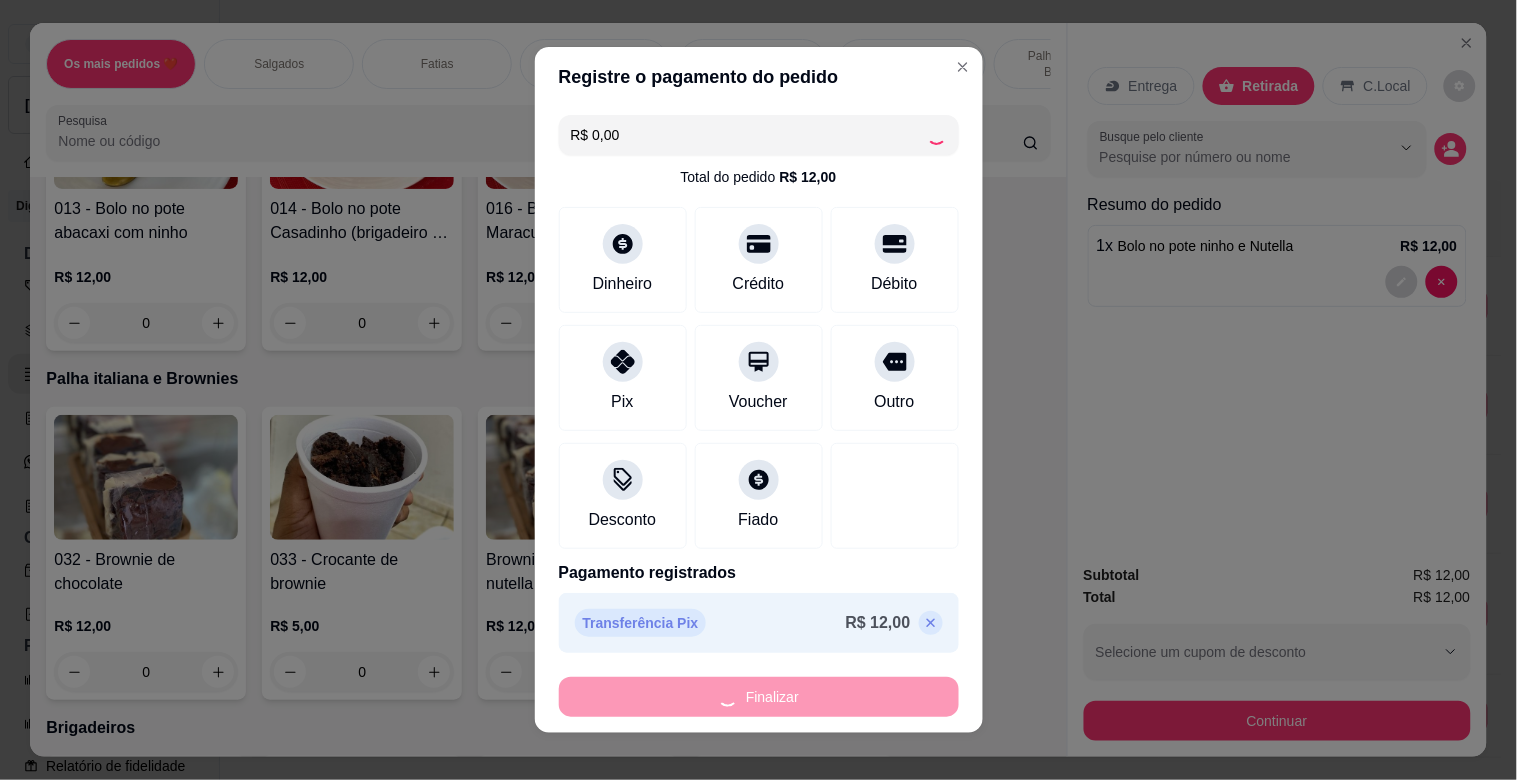 type on "0" 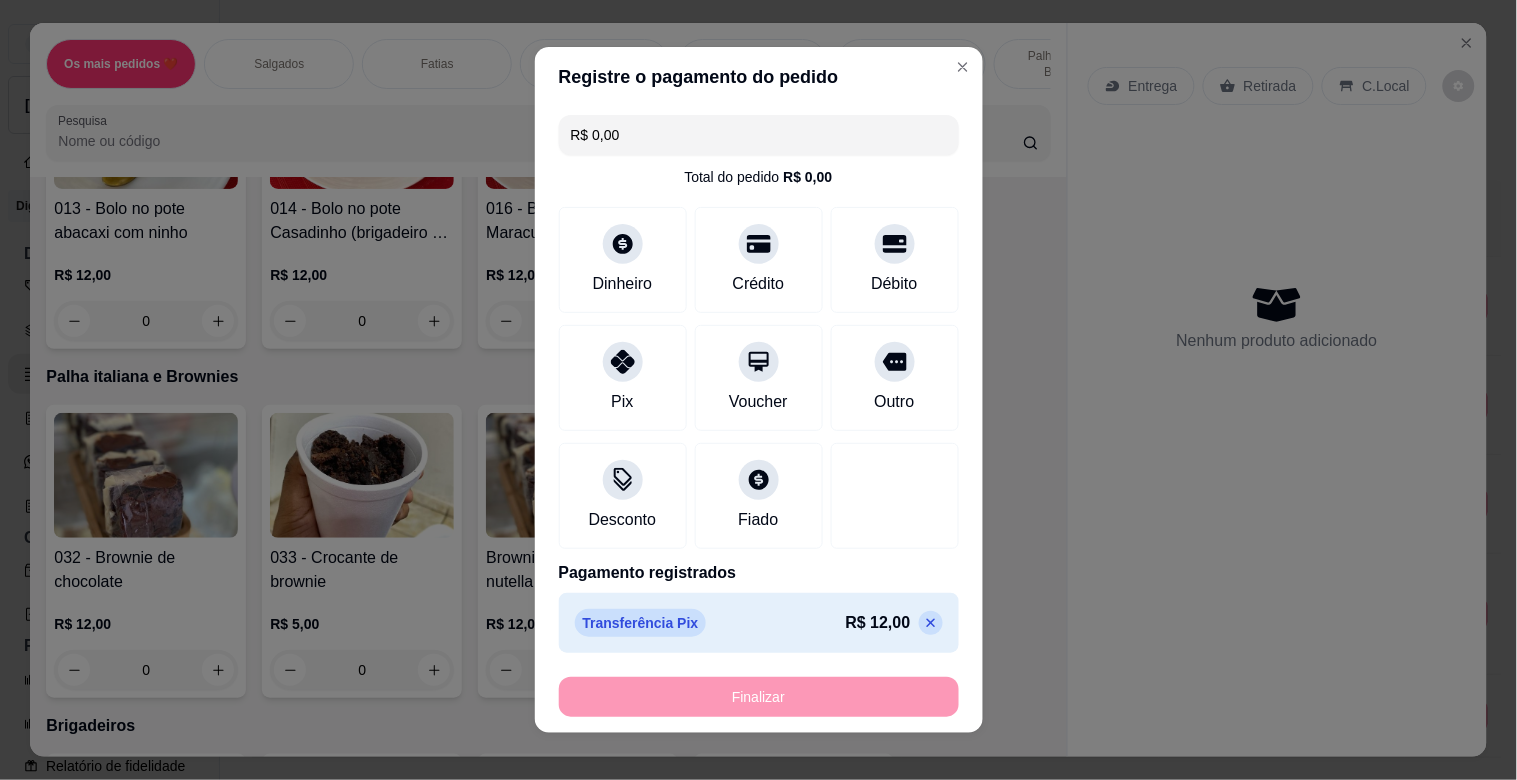 type on "-R$ 12,00" 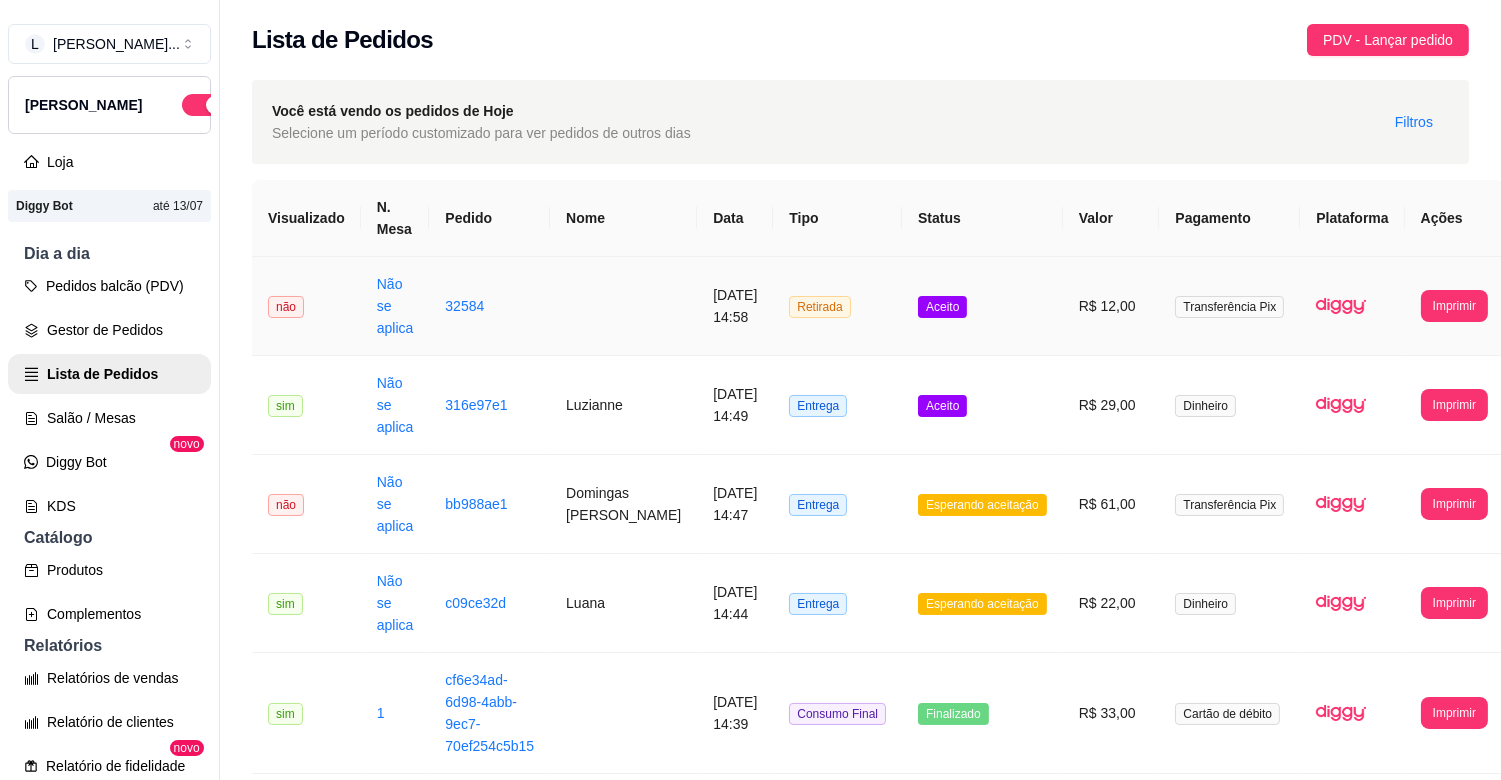 click on "Retirada" at bounding box center [837, 306] 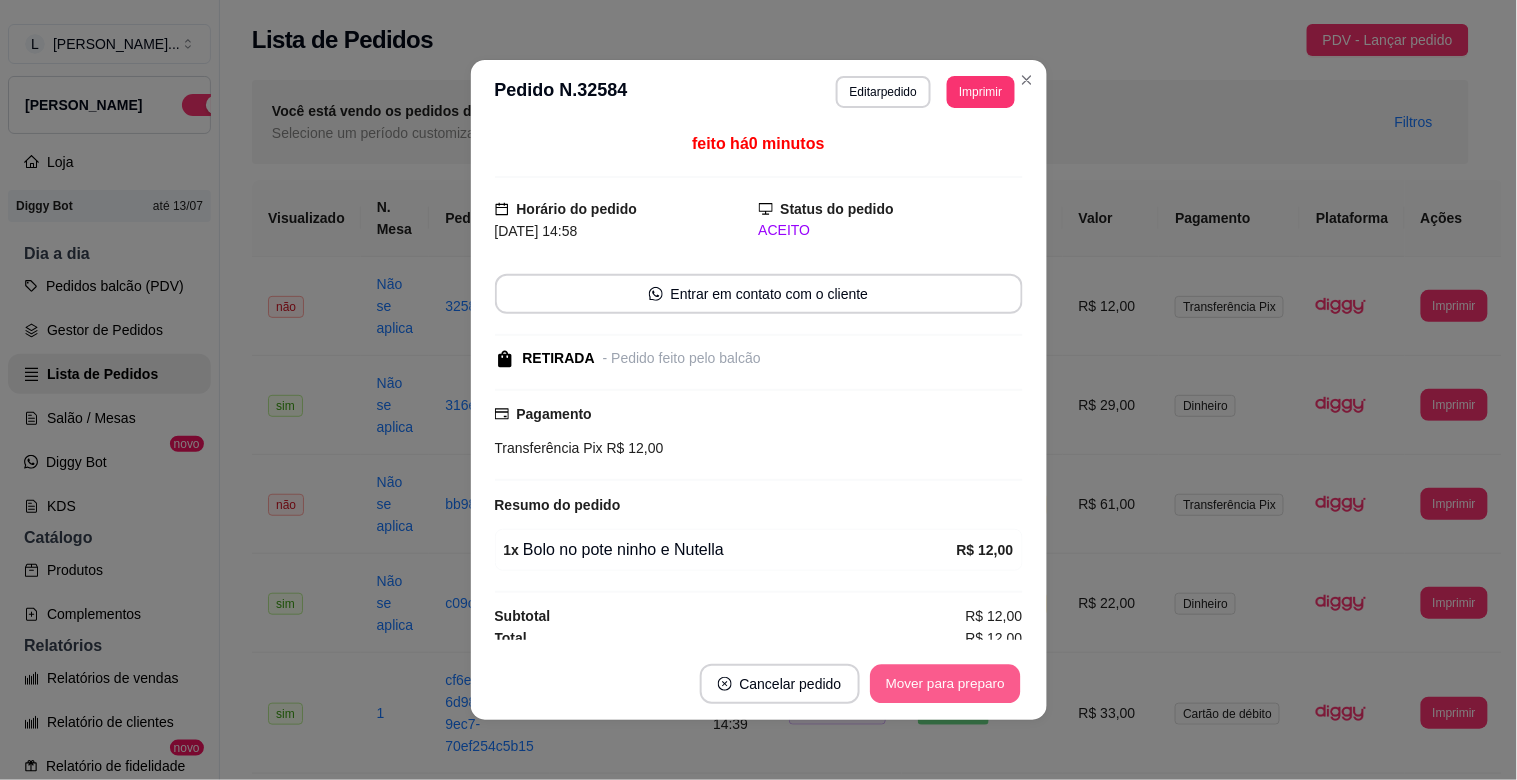 click on "Mover para preparo" at bounding box center (945, 684) 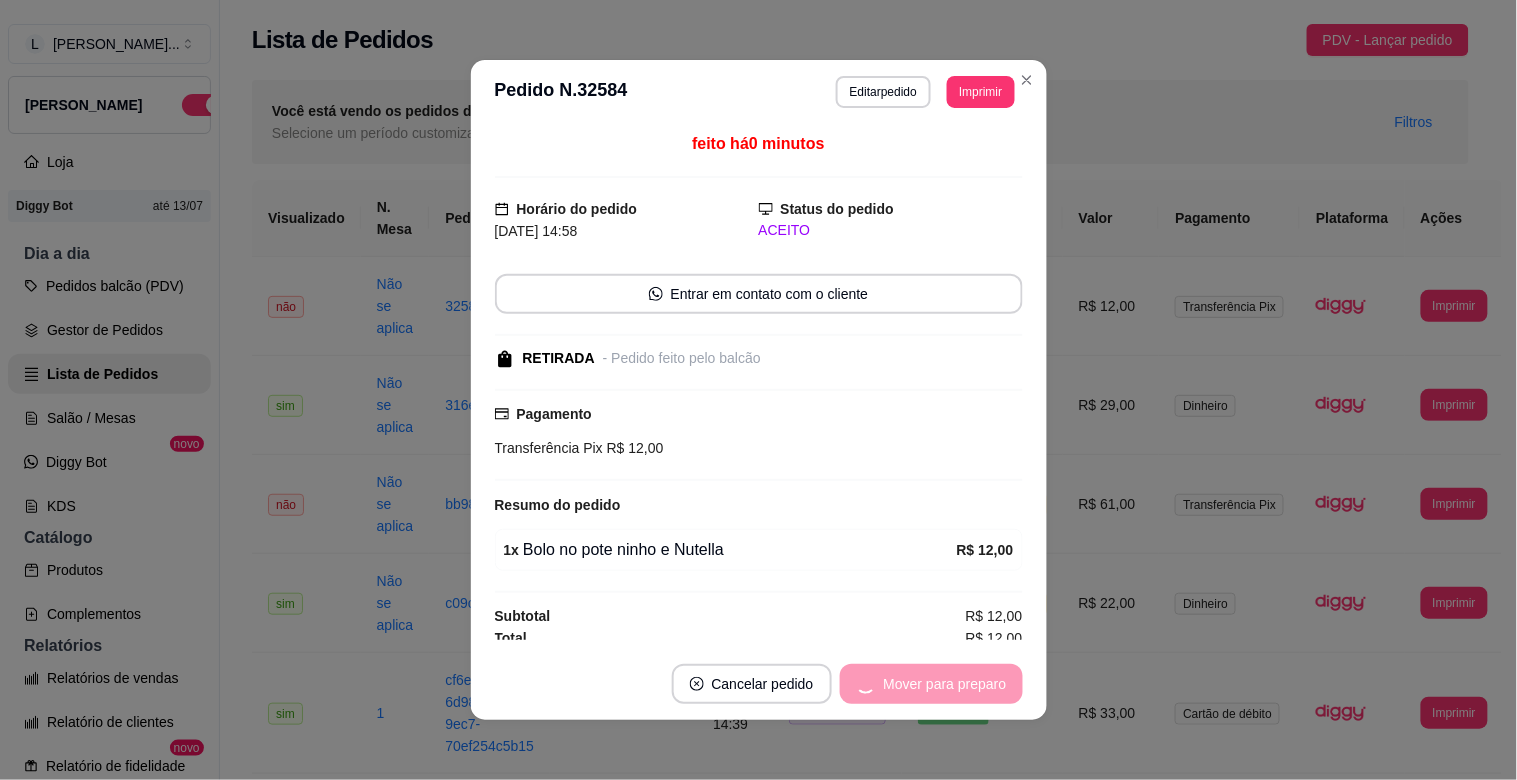 click on "Mover para preparo" at bounding box center [931, 684] 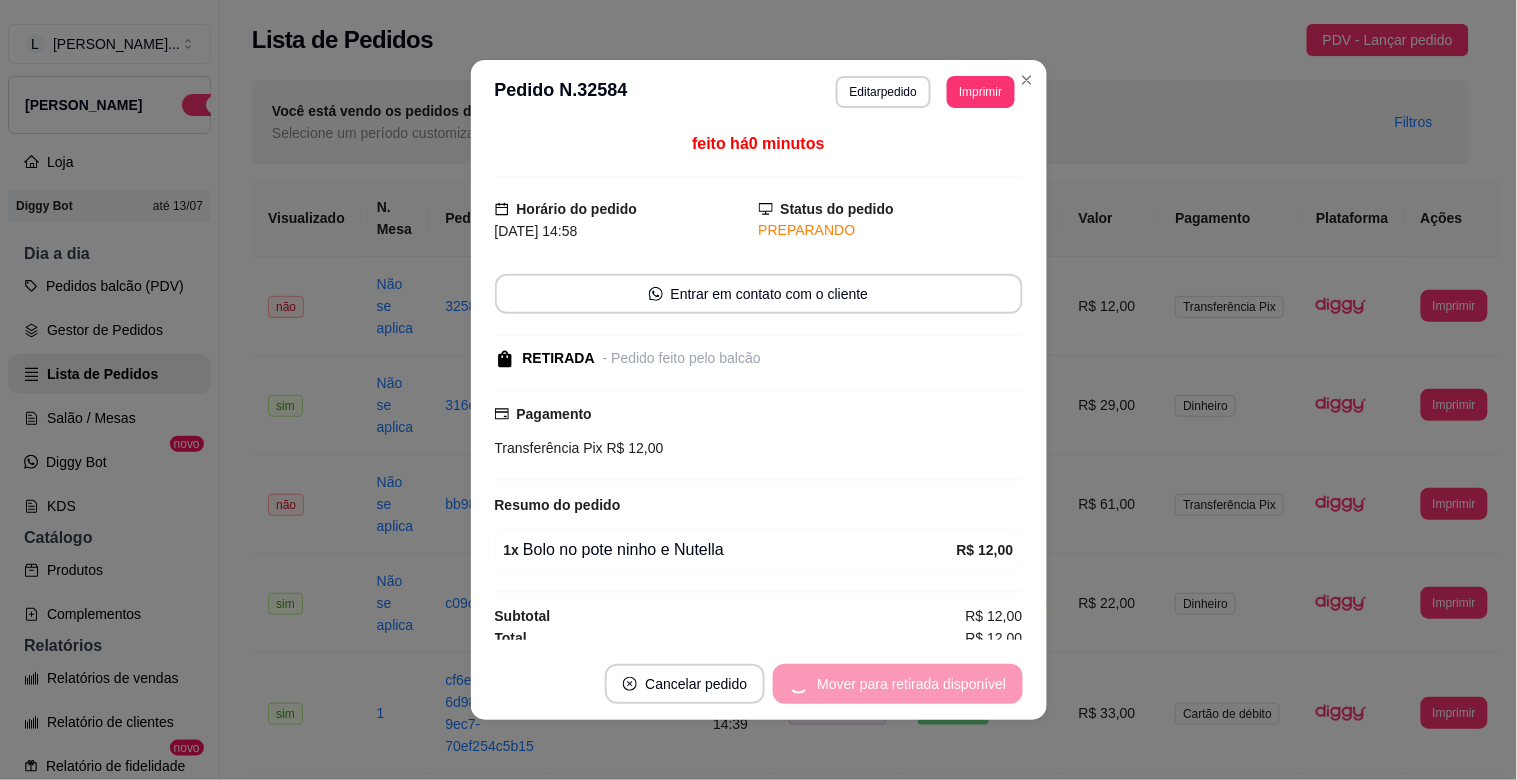click on "Mover para retirada disponível" at bounding box center (897, 684) 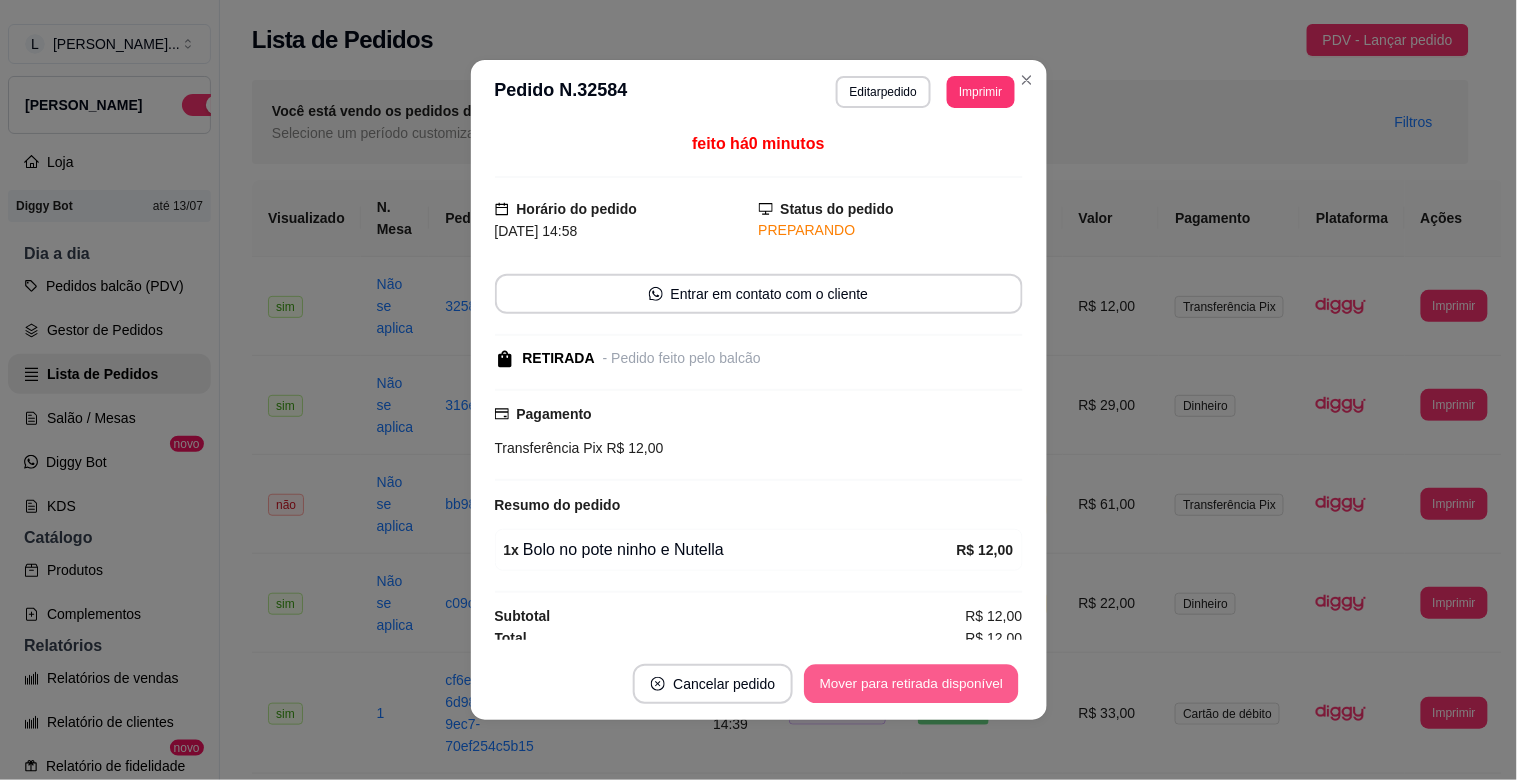 click on "Mover para retirada disponível" at bounding box center (912, 684) 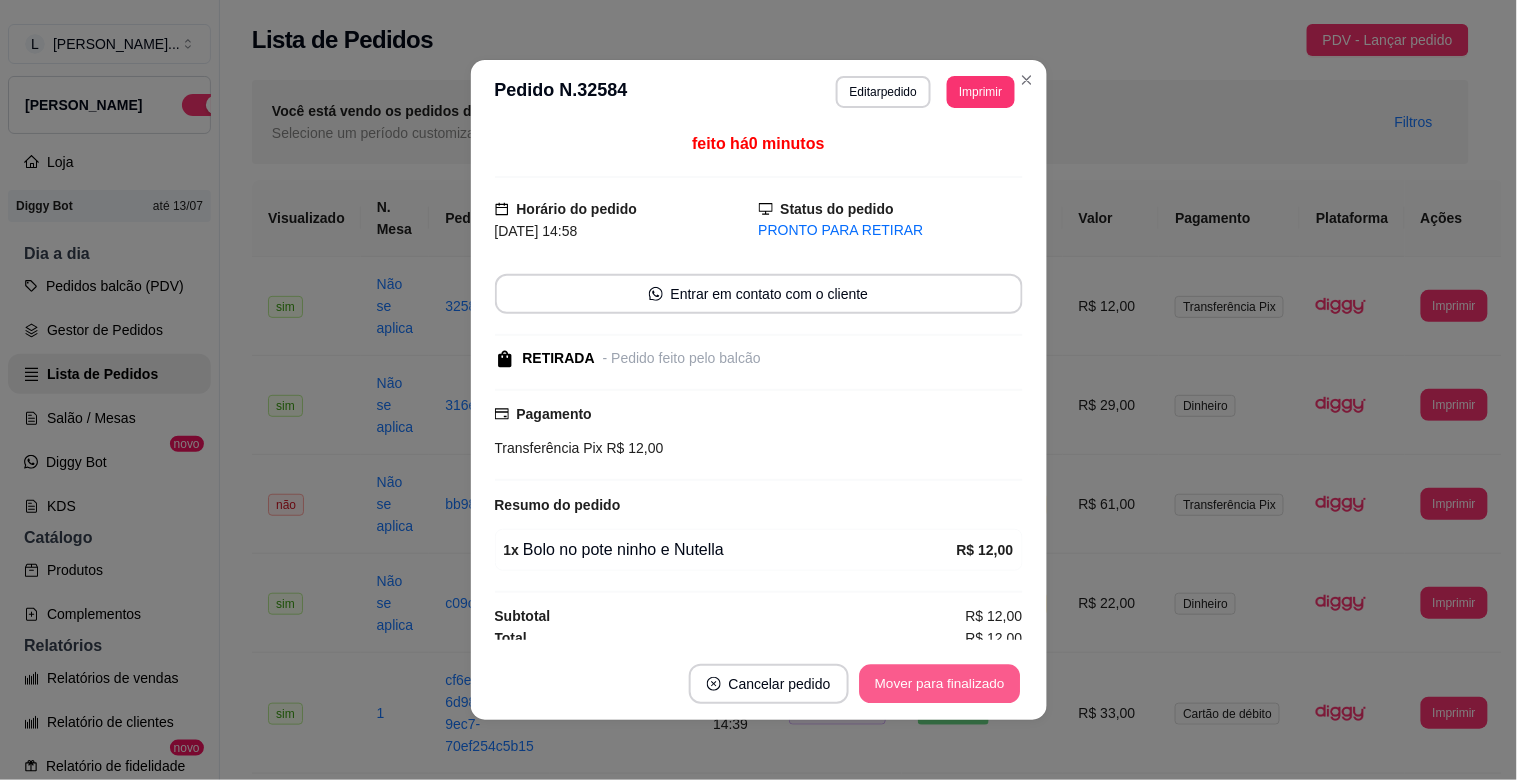 click on "Mover para finalizado" at bounding box center (939, 684) 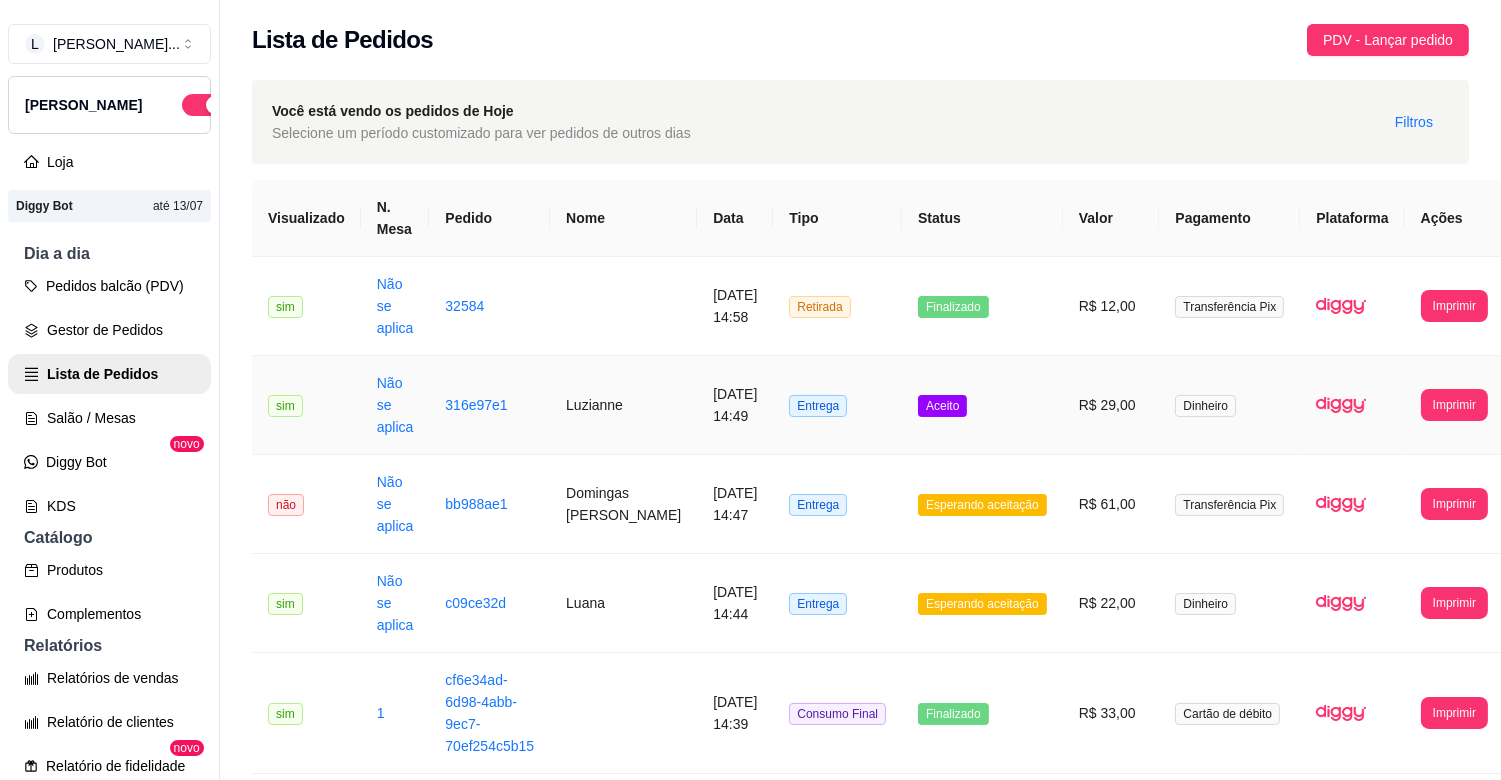 click on "Entrega" at bounding box center (837, 405) 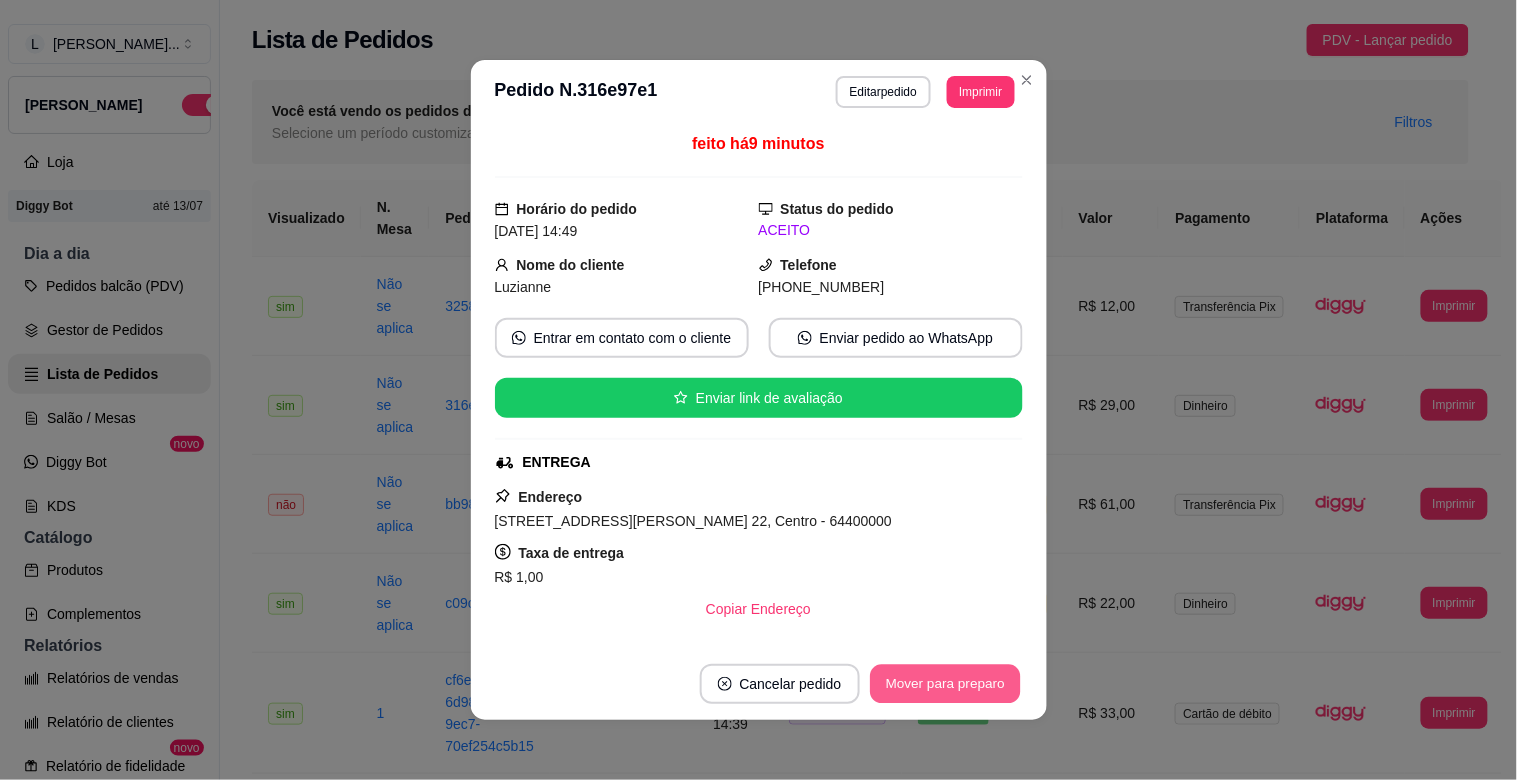 click on "Mover para preparo" at bounding box center (945, 684) 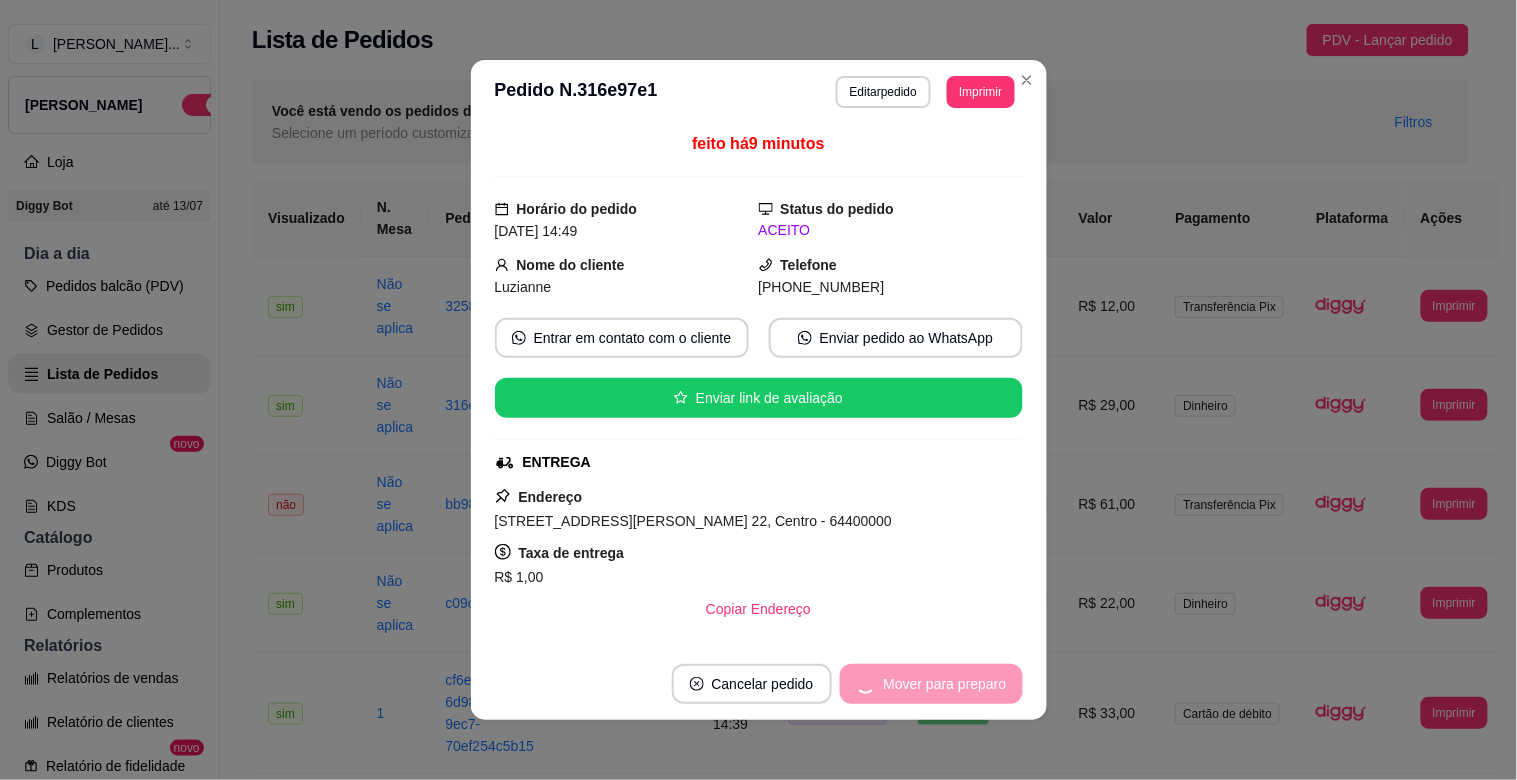 click on "Mover para preparo" at bounding box center (931, 684) 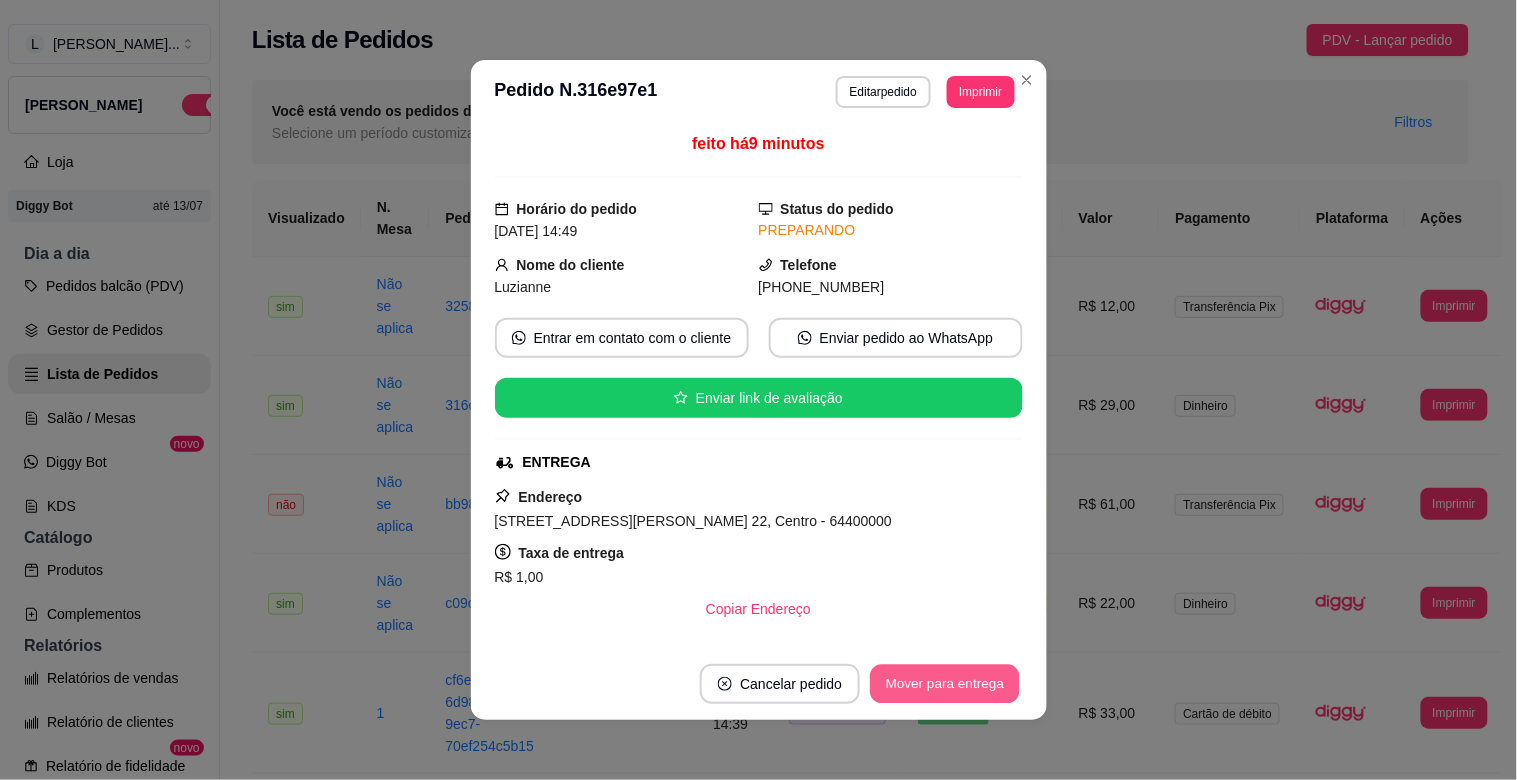click on "Mover para entrega" at bounding box center [946, 684] 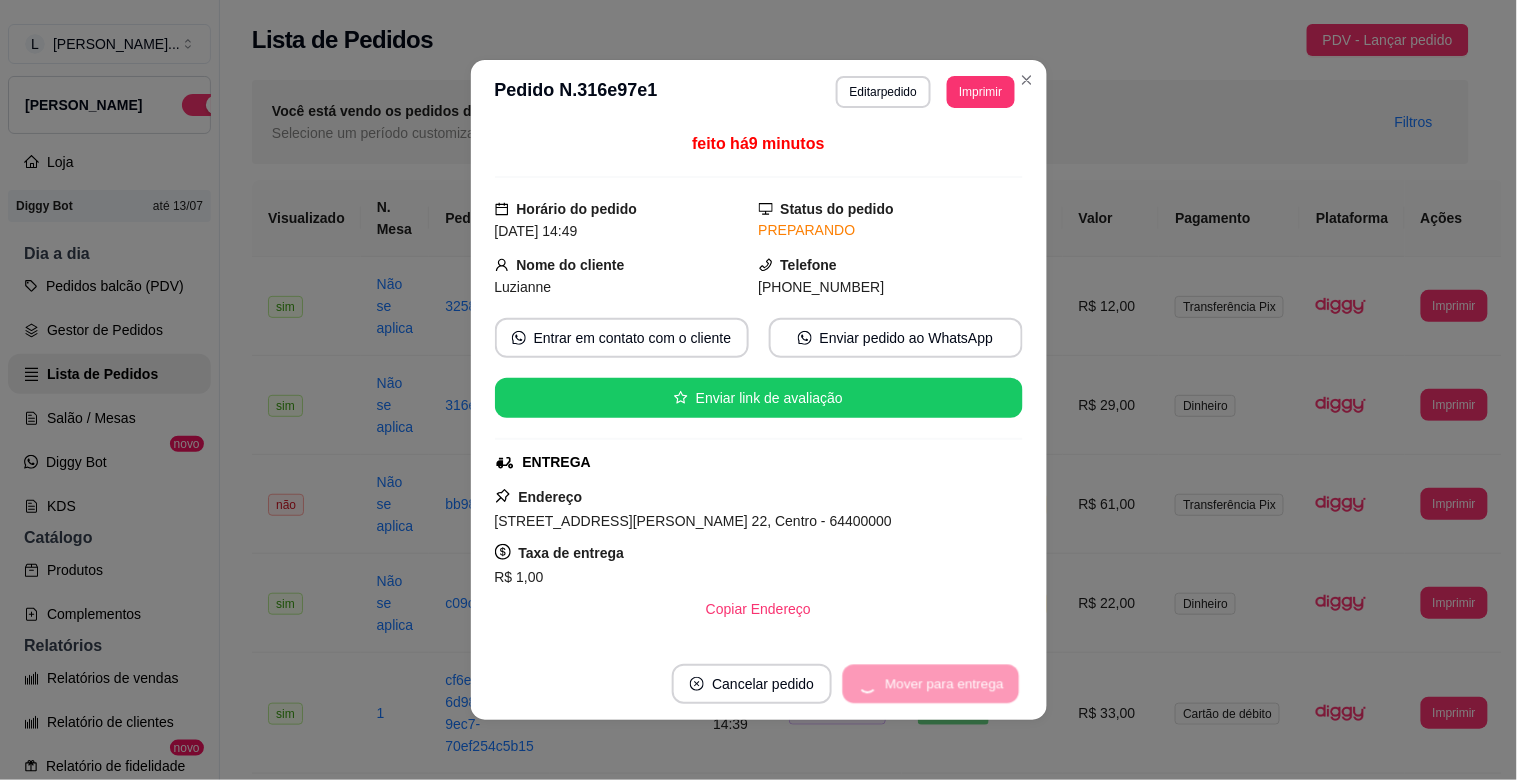 click on "Mover para entrega" at bounding box center [931, 684] 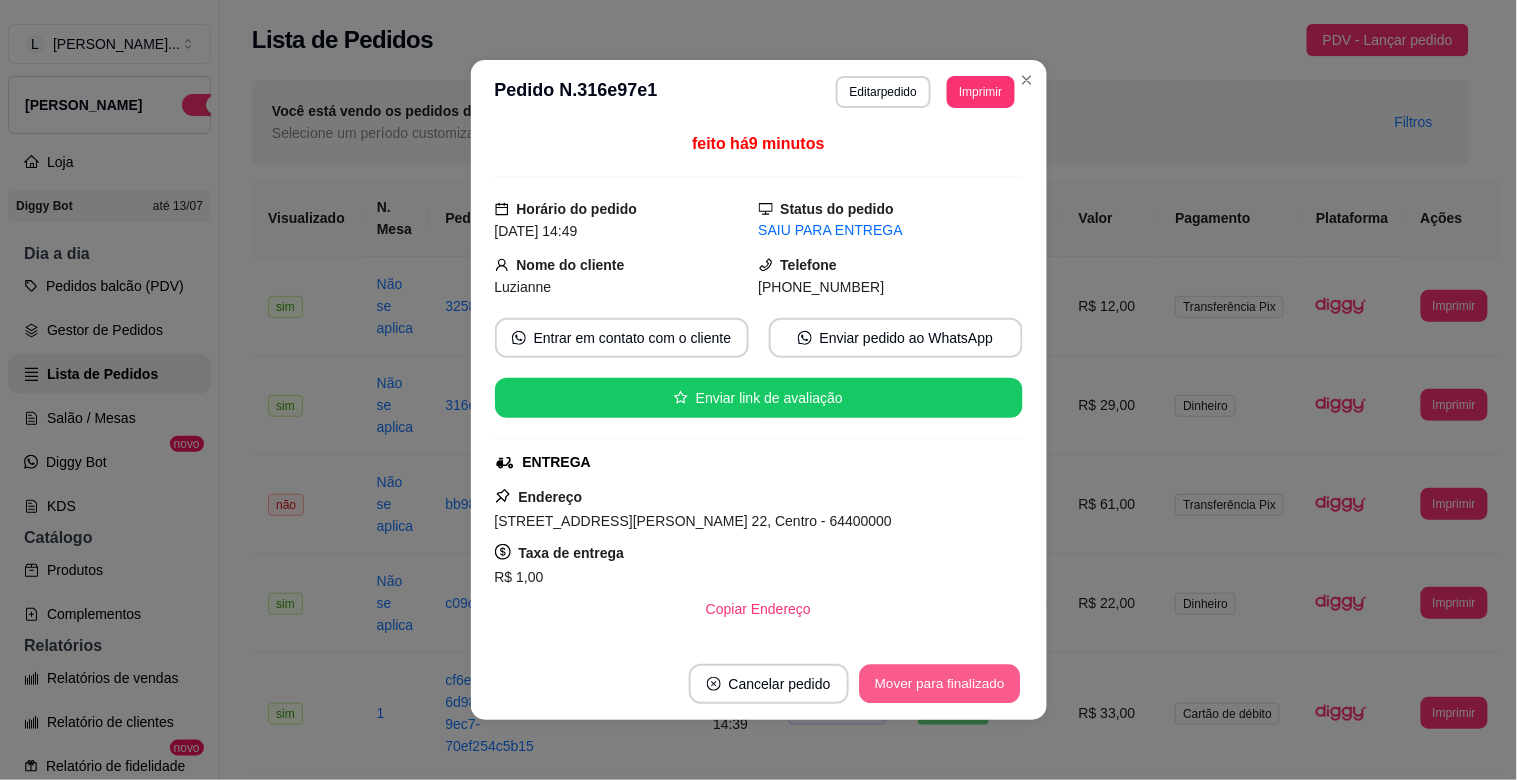 click on "Mover para finalizado" at bounding box center [939, 684] 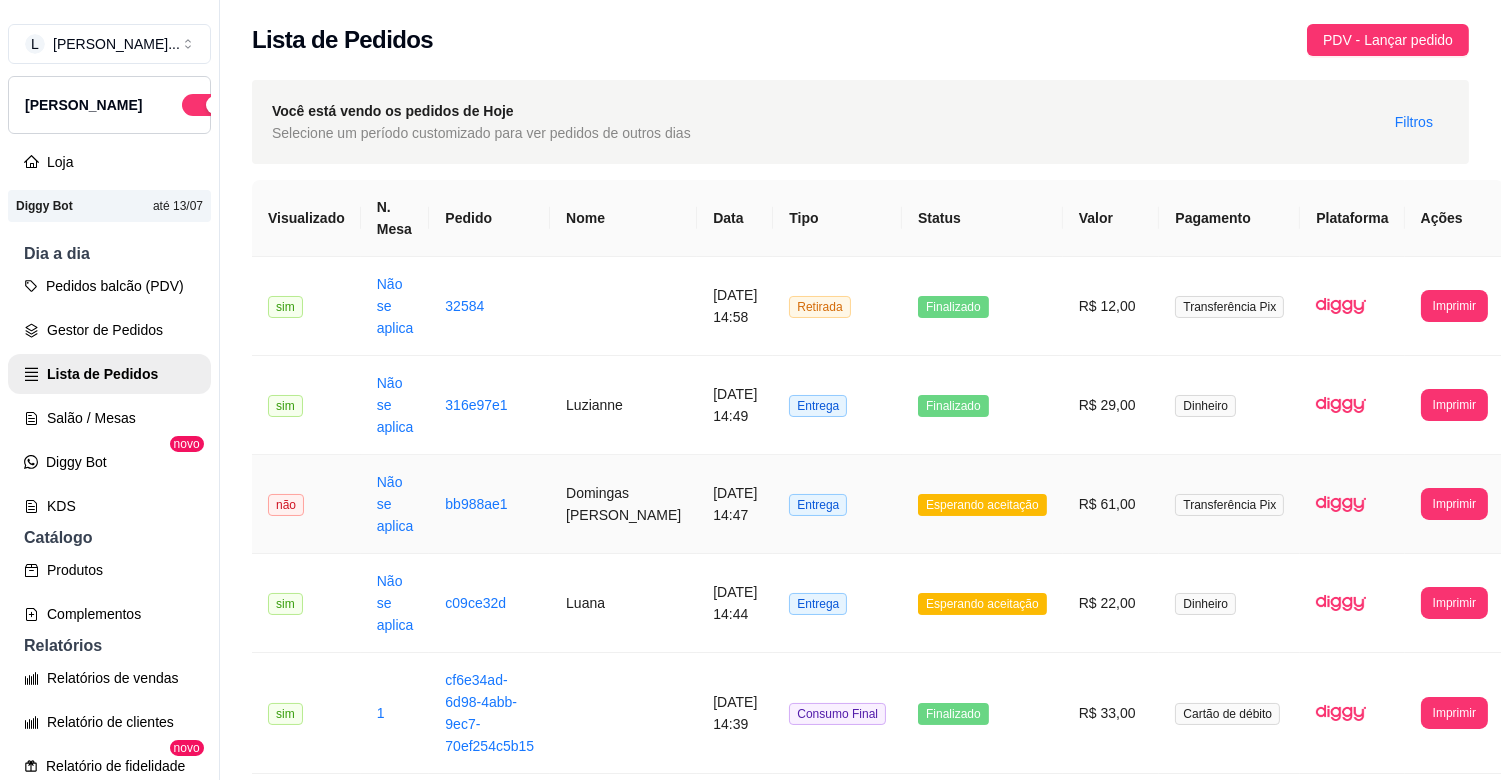 click on "R$ 61,00" at bounding box center (1111, 504) 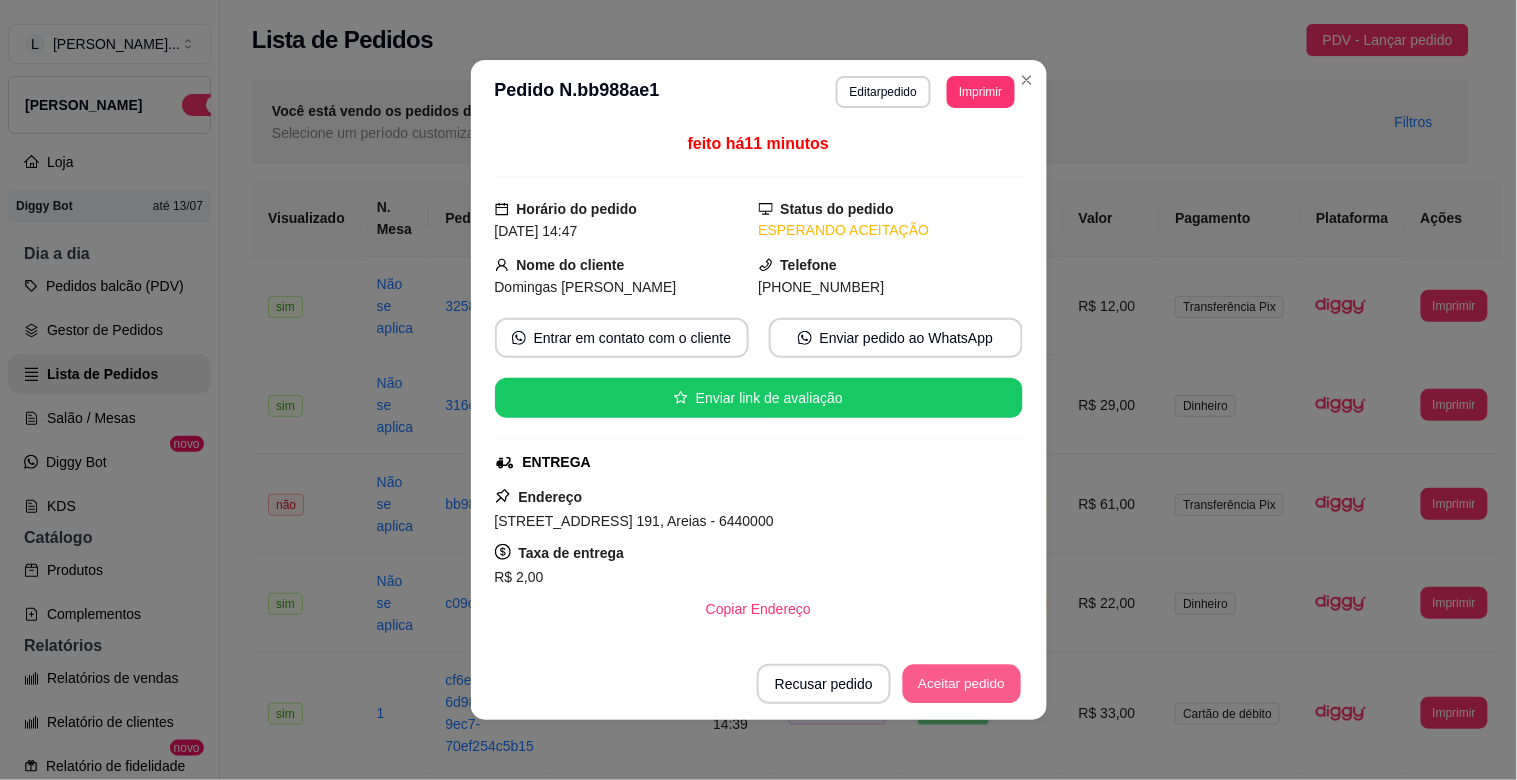 click on "Aceitar pedido" at bounding box center (962, 684) 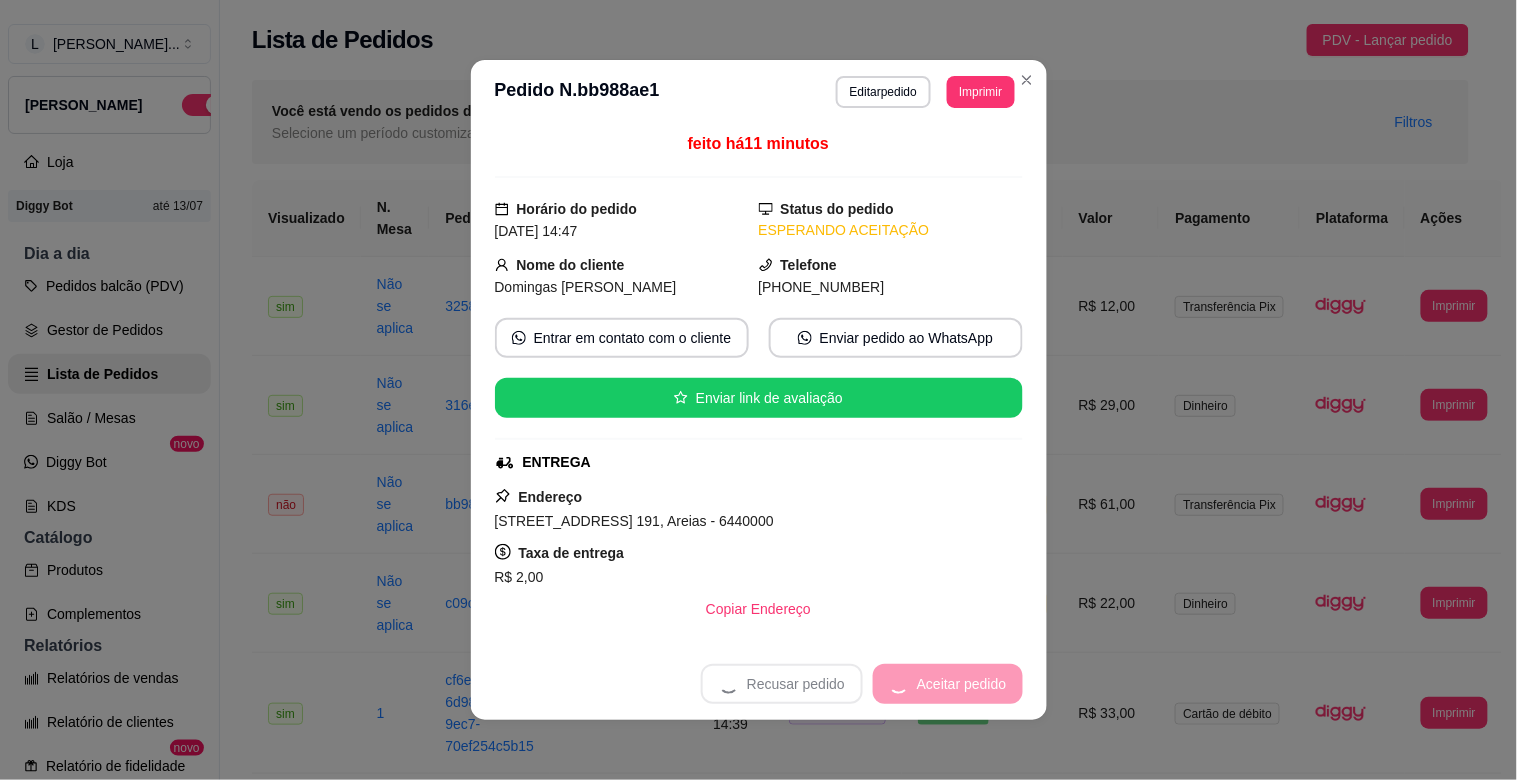 click on "Recusar pedido Aceitar pedido" at bounding box center (862, 684) 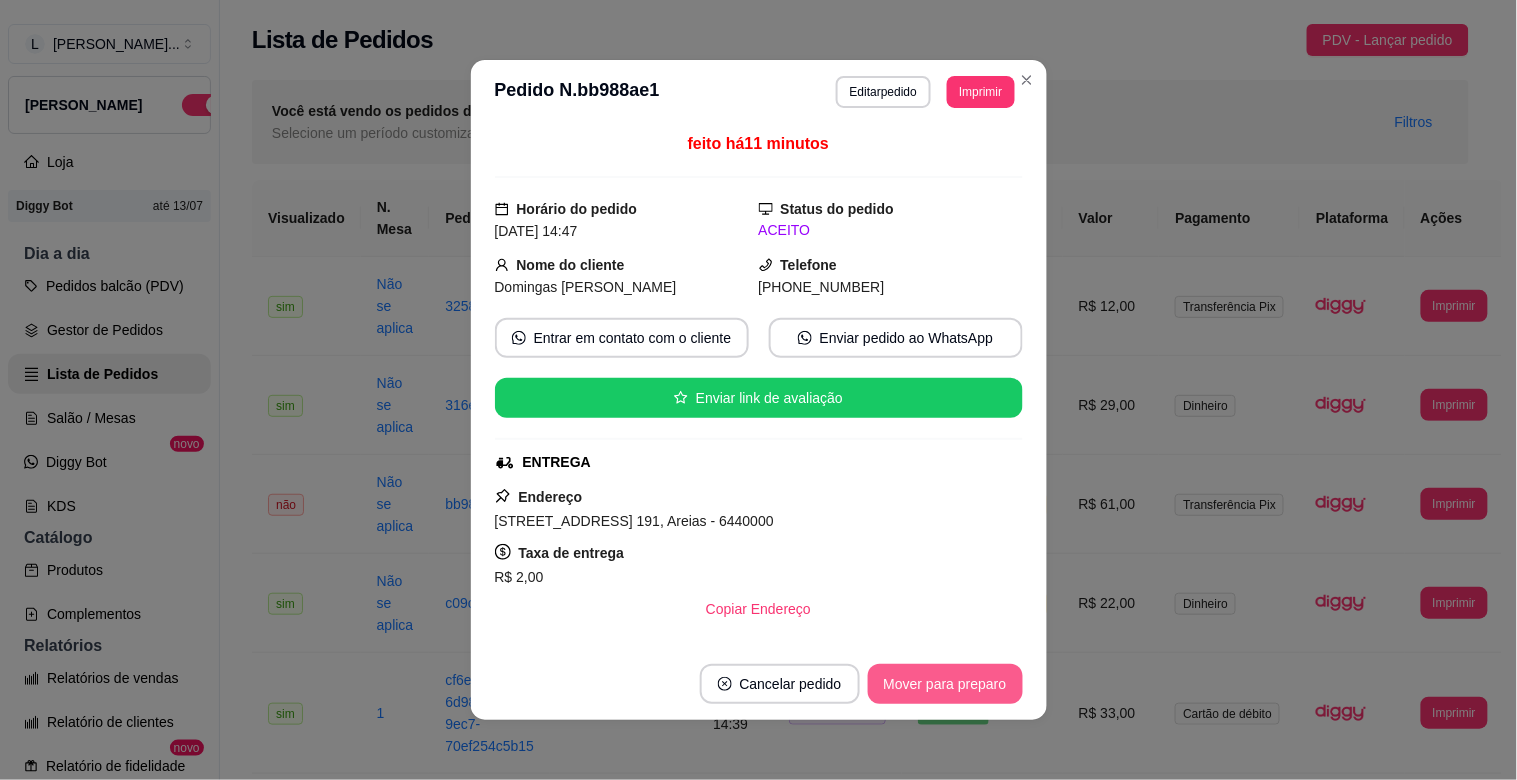 click on "Mover para preparo" at bounding box center (945, 684) 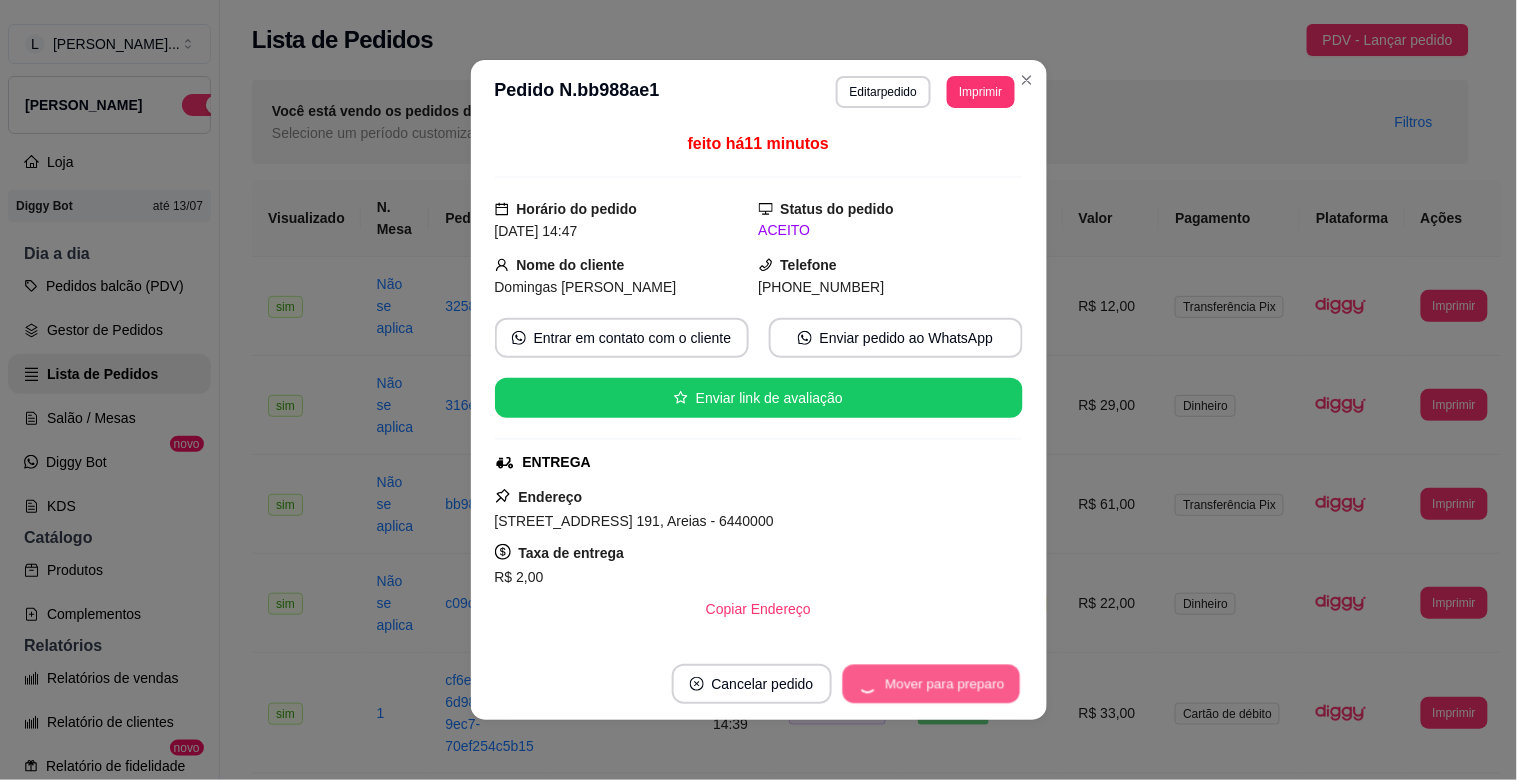 click on "Mover para preparo" at bounding box center [931, 684] 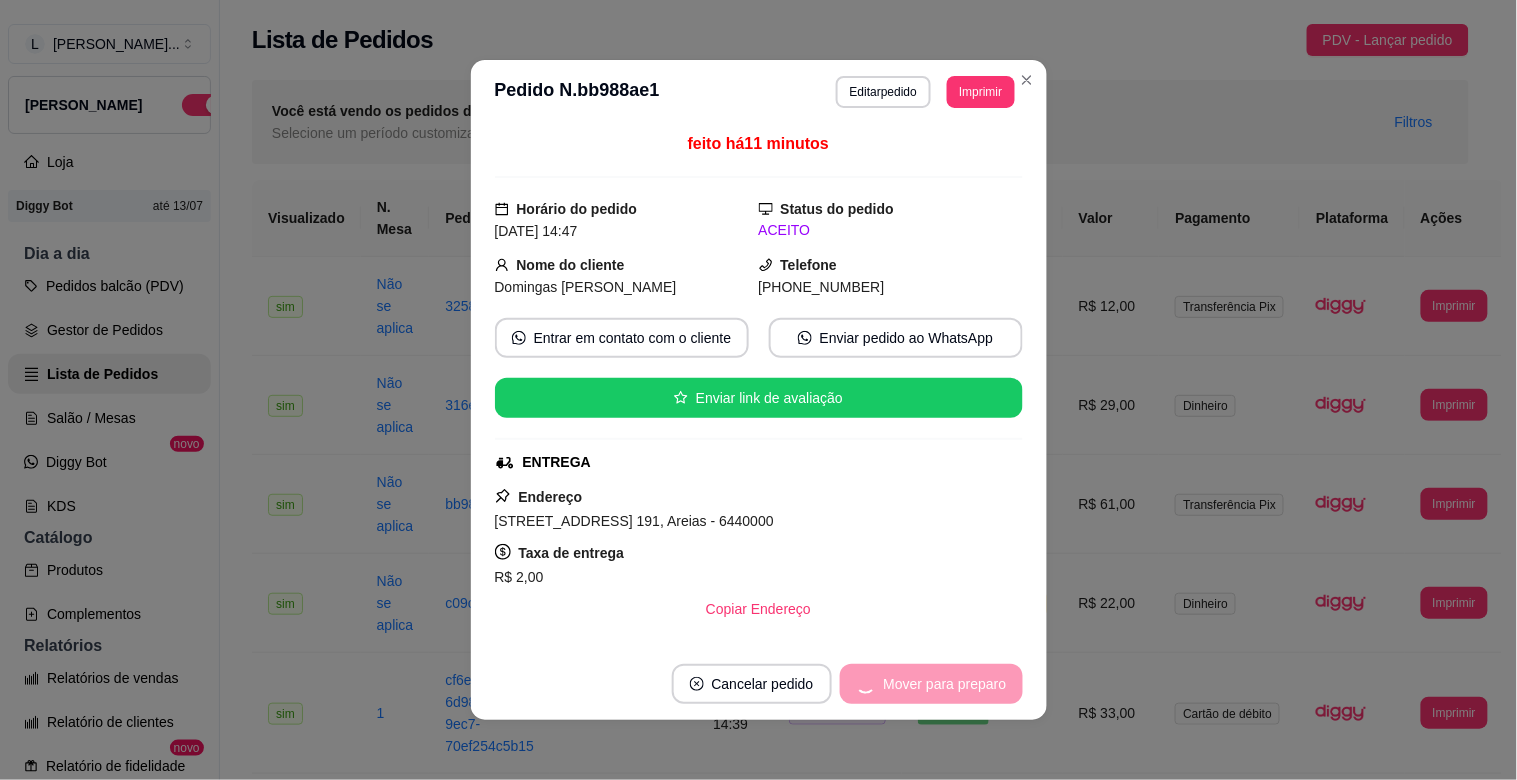 click on "Mover para preparo" at bounding box center [931, 684] 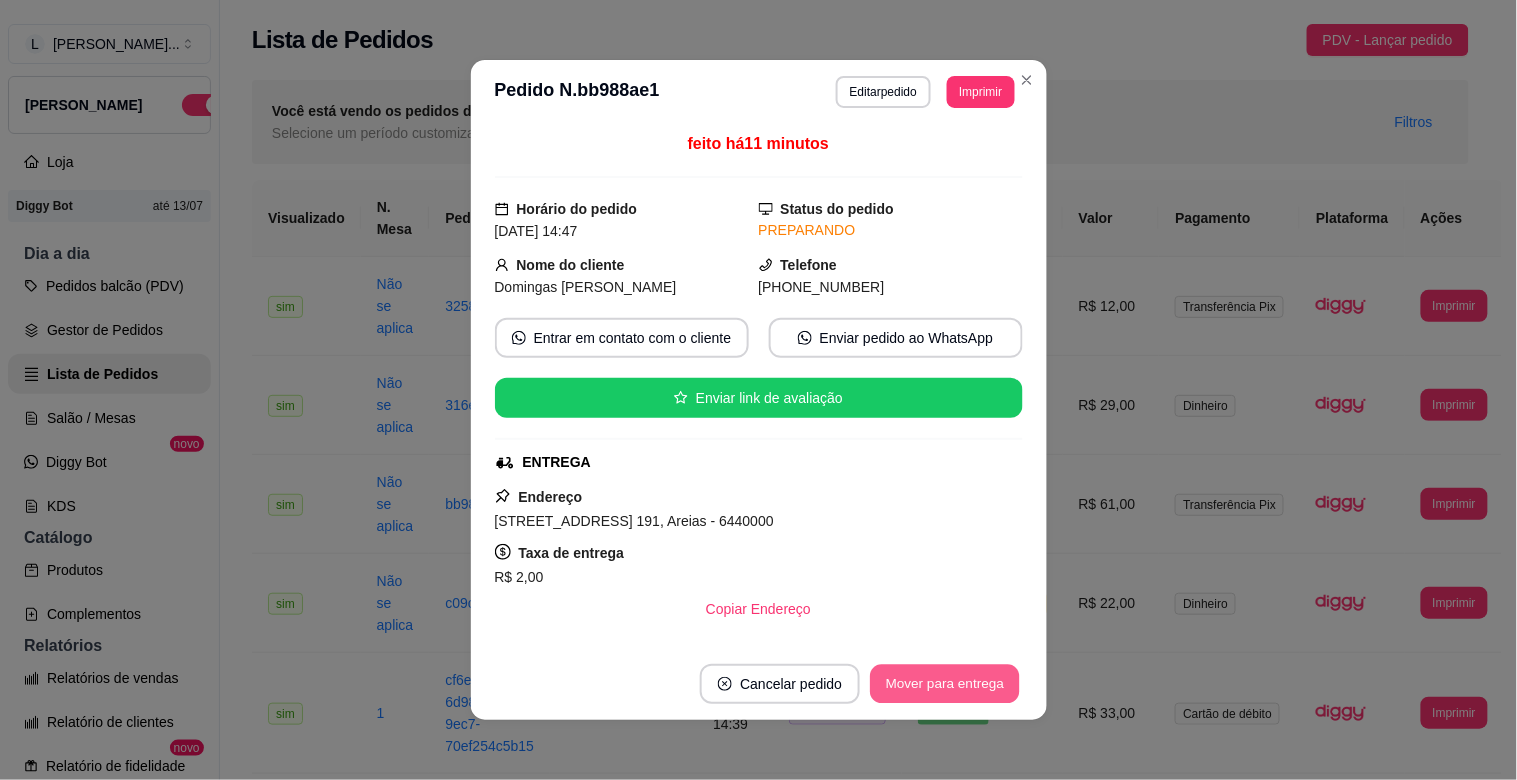 click on "Mover para entrega" at bounding box center [946, 684] 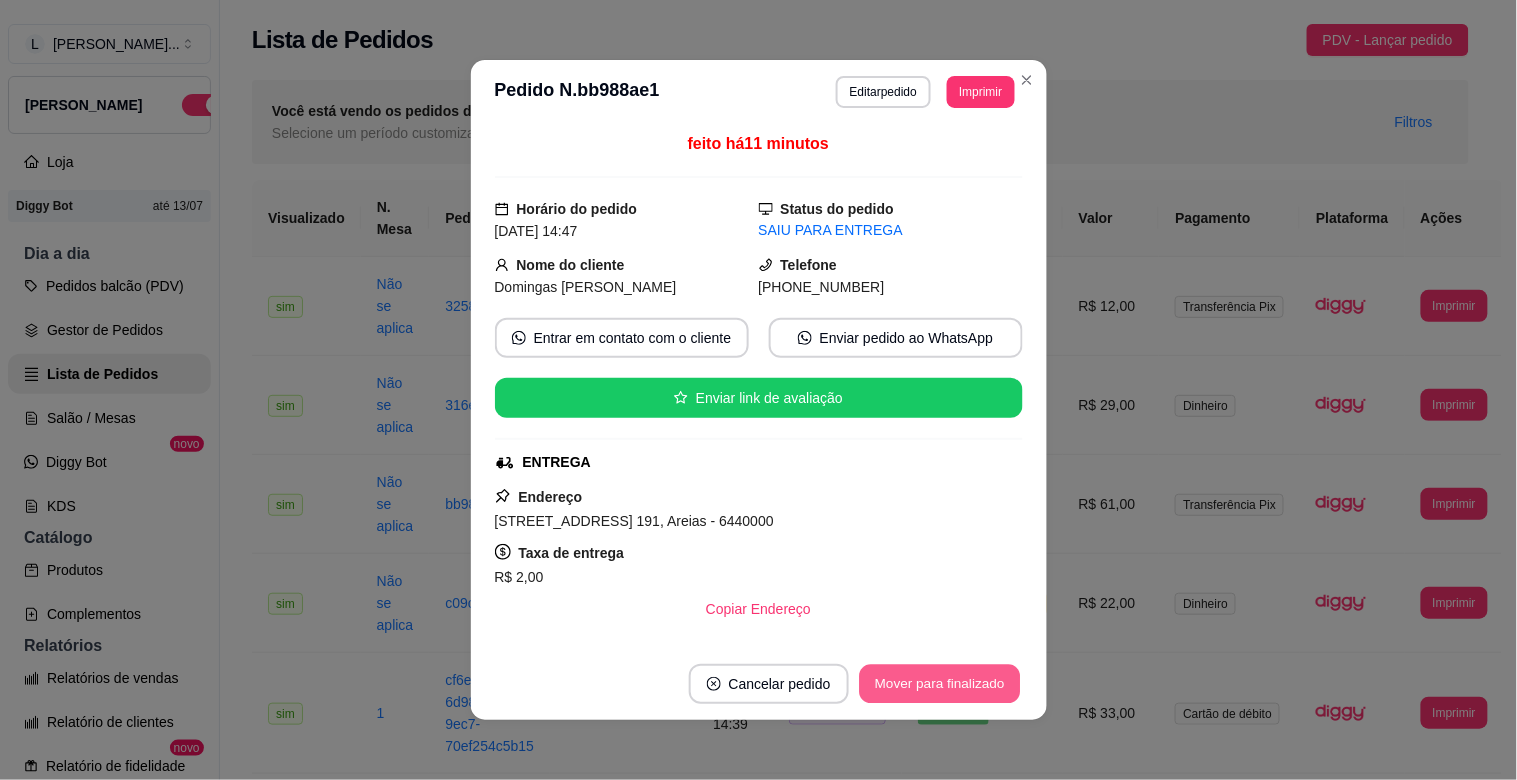 click on "Mover para finalizado" at bounding box center (939, 684) 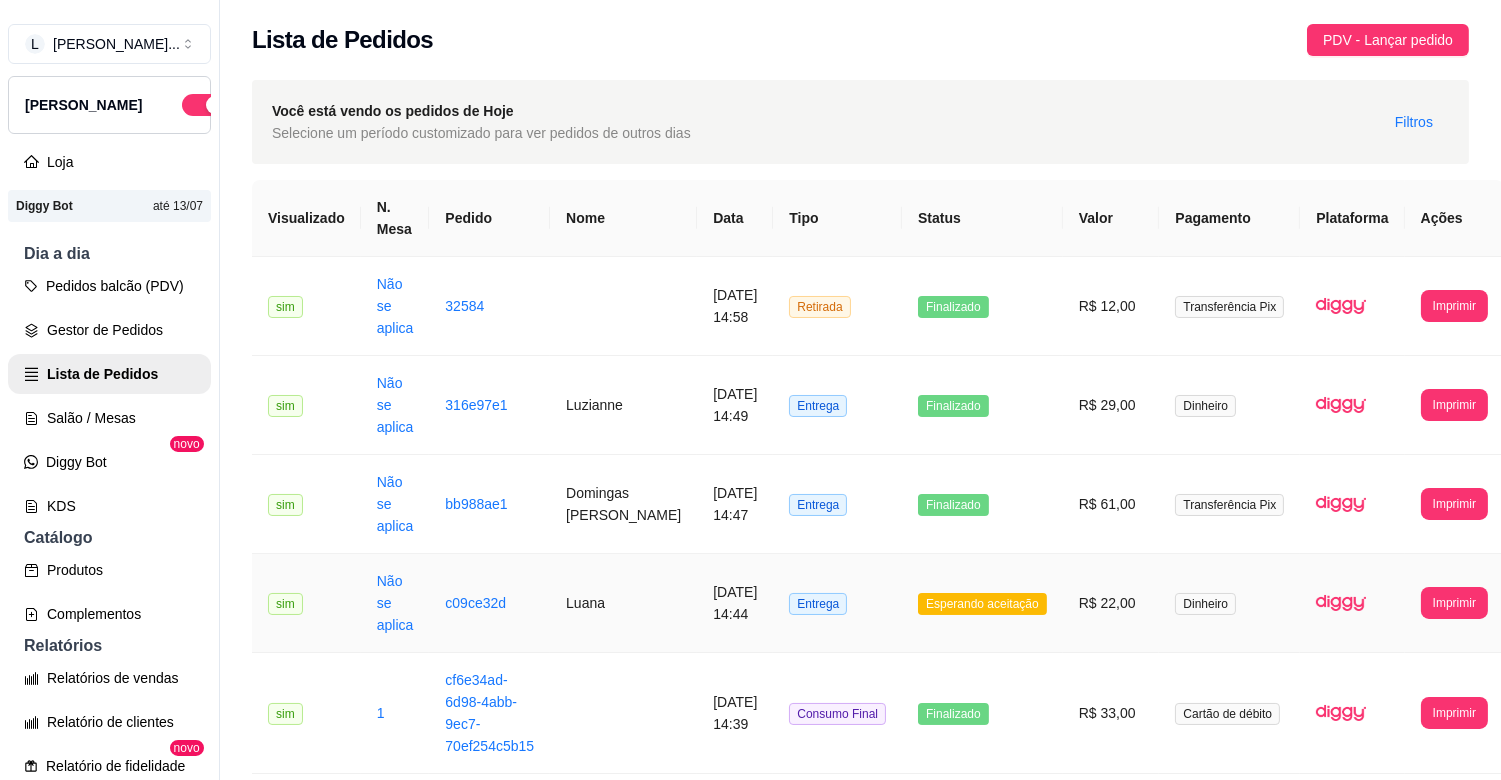 click on "R$ 22,00" at bounding box center [1111, 603] 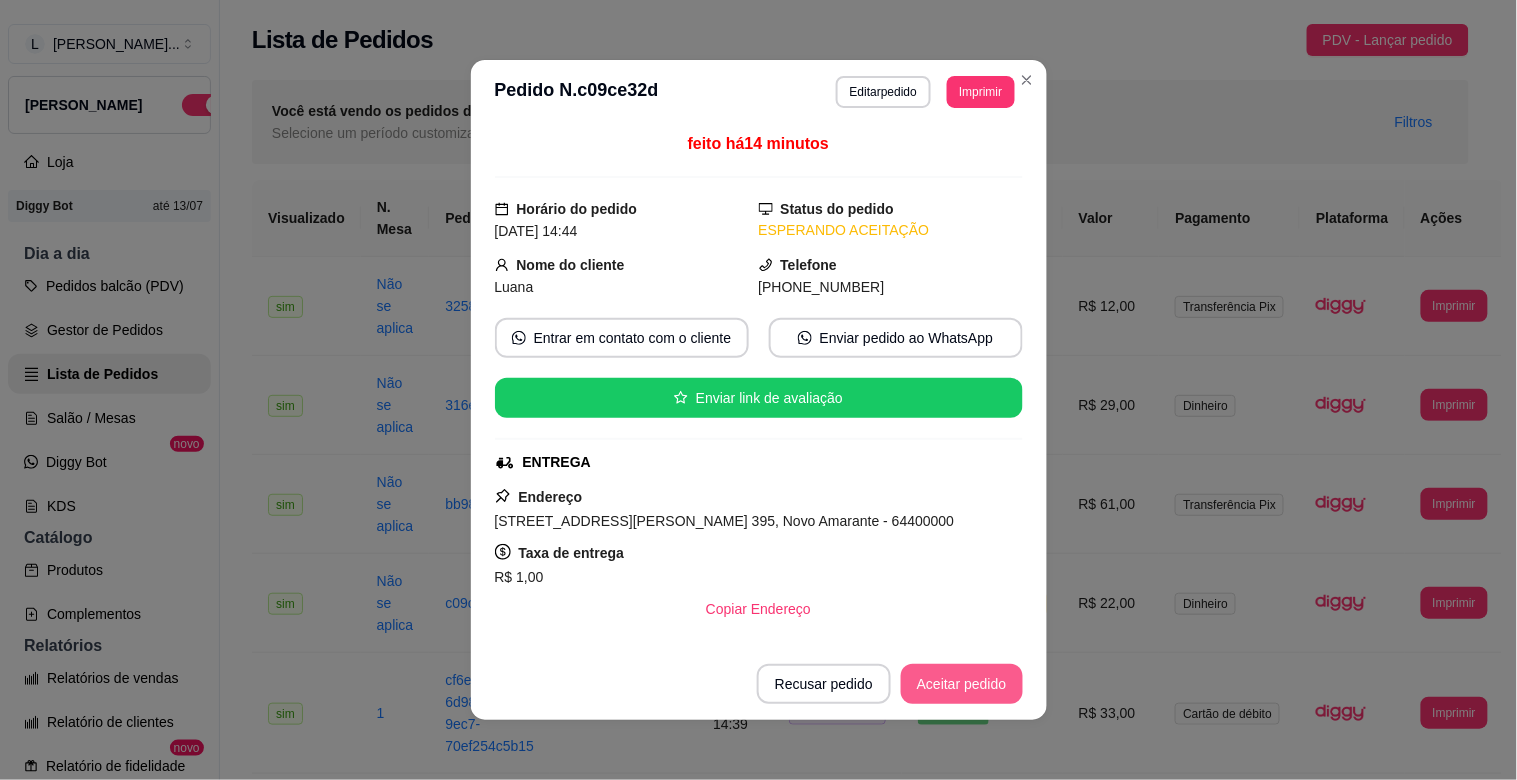 click on "Aceitar pedido" at bounding box center (962, 684) 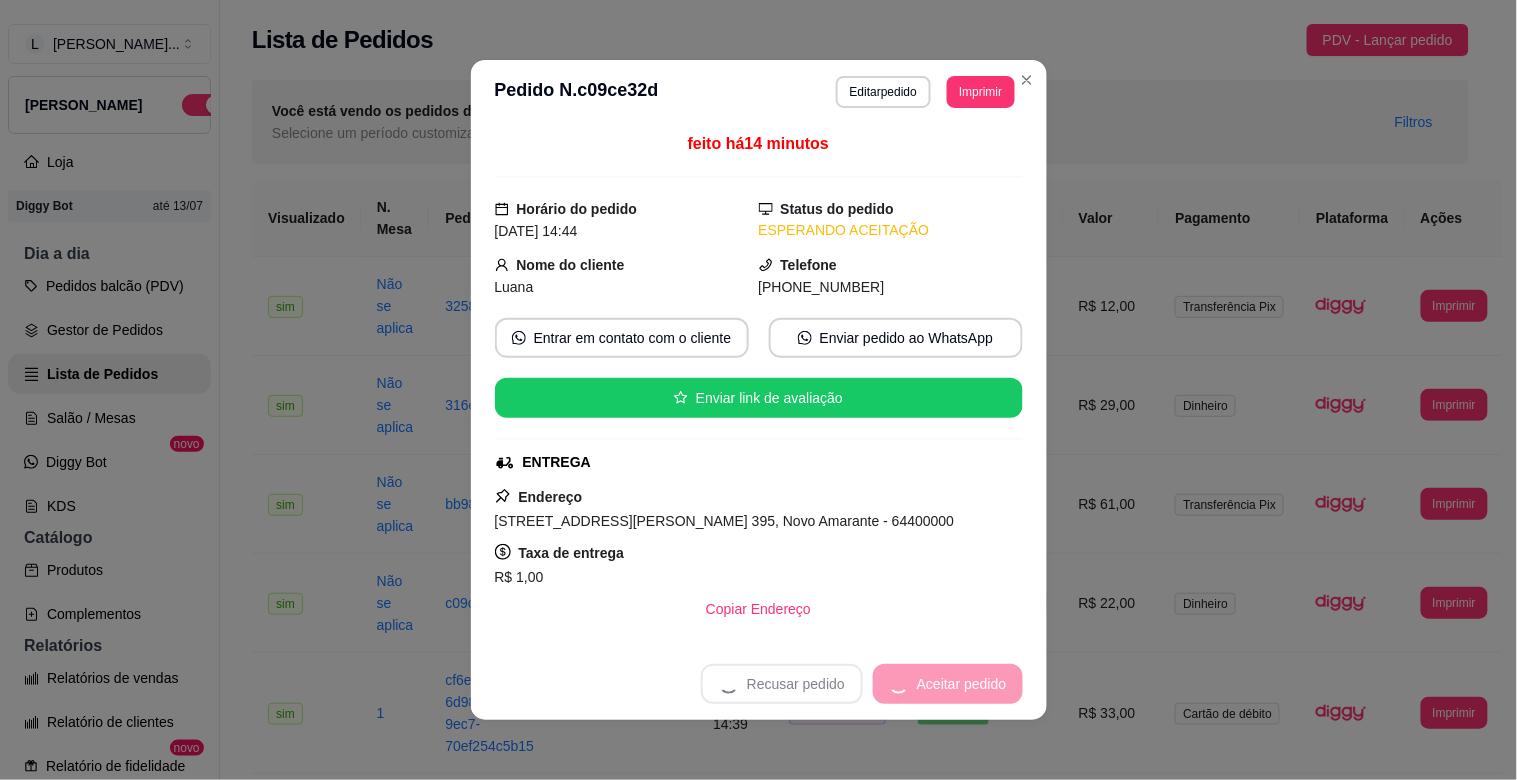 click on "Recusar pedido Aceitar pedido" at bounding box center (862, 684) 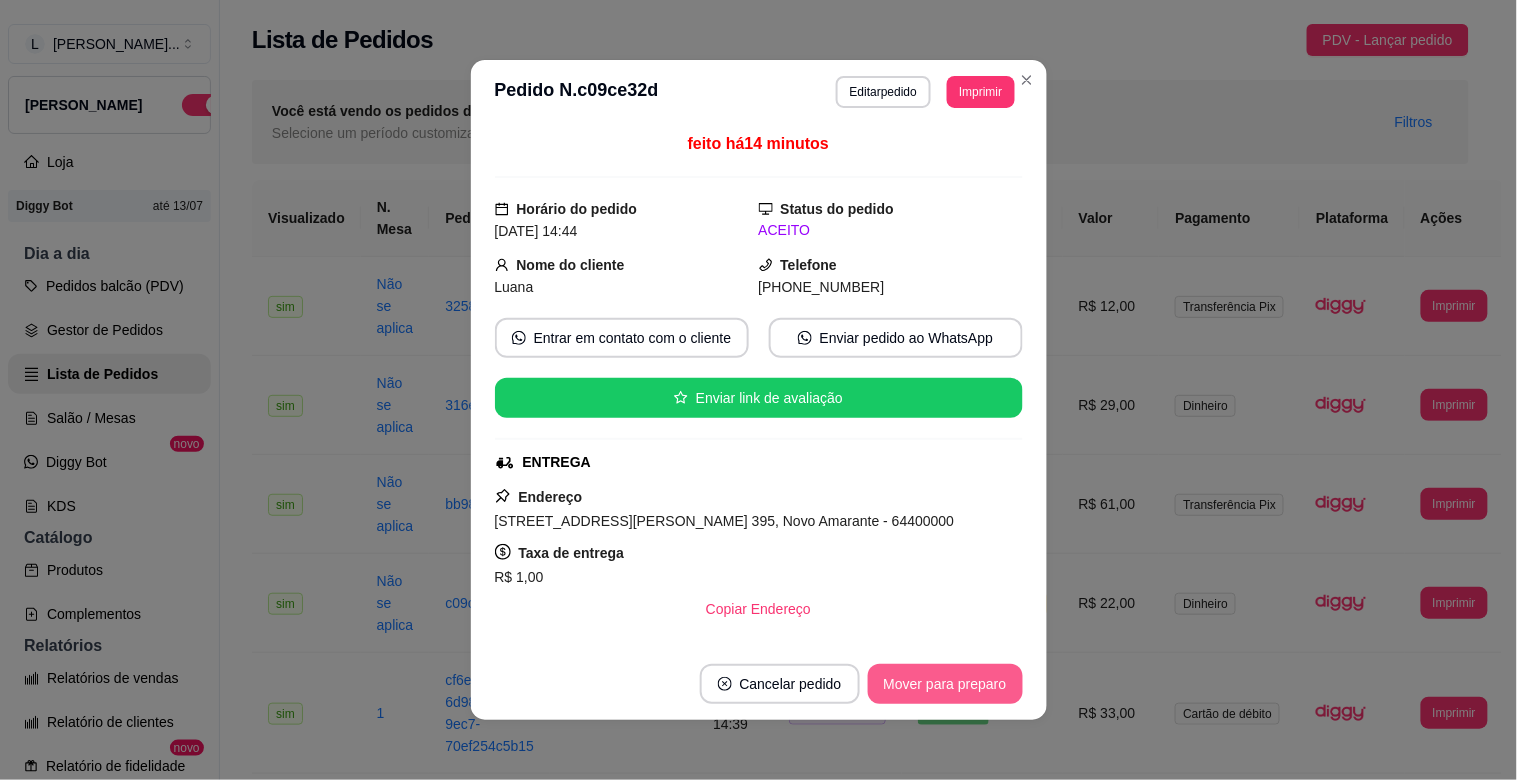 click on "Mover para preparo" at bounding box center [945, 684] 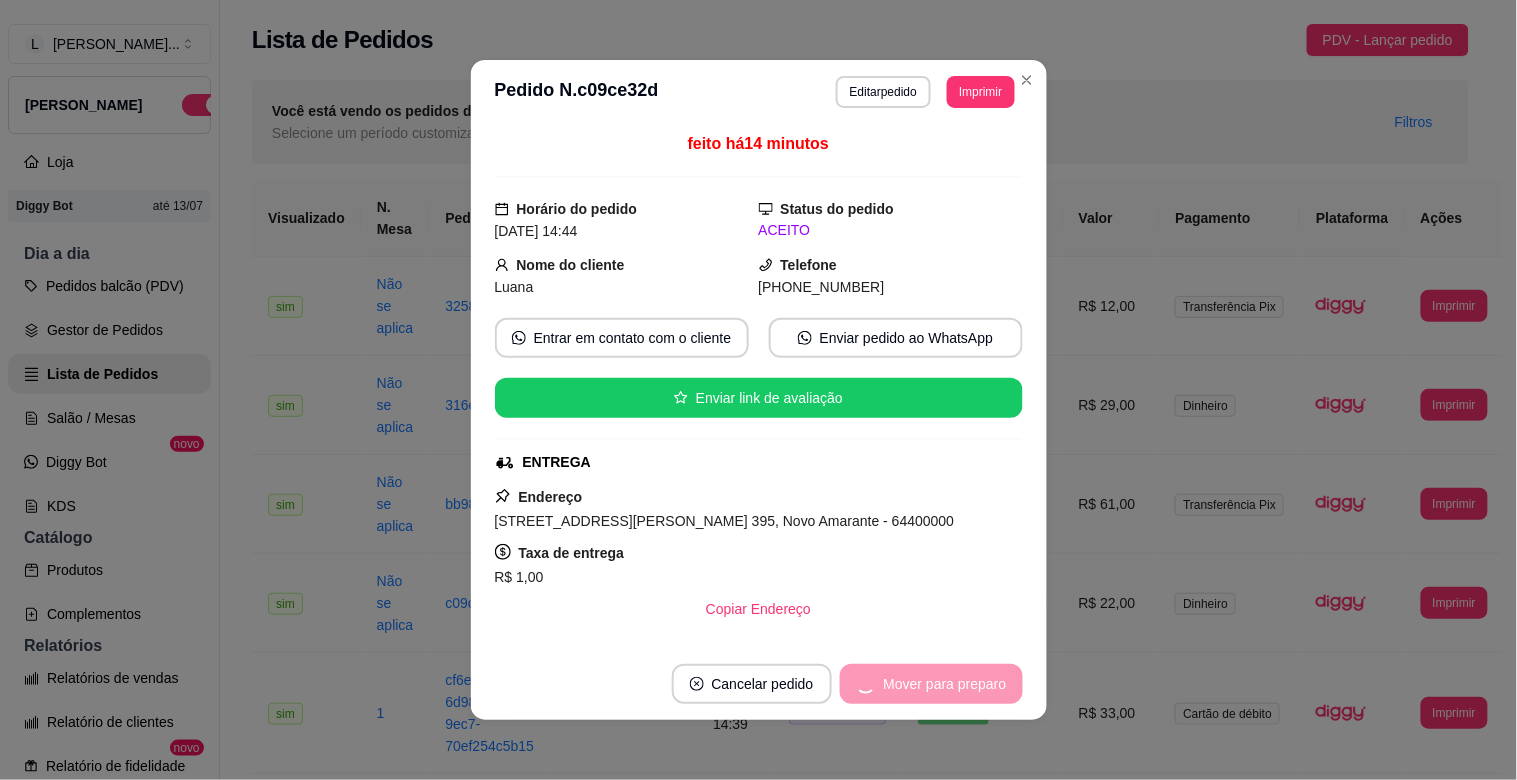 click on "Mover para preparo" at bounding box center [931, 684] 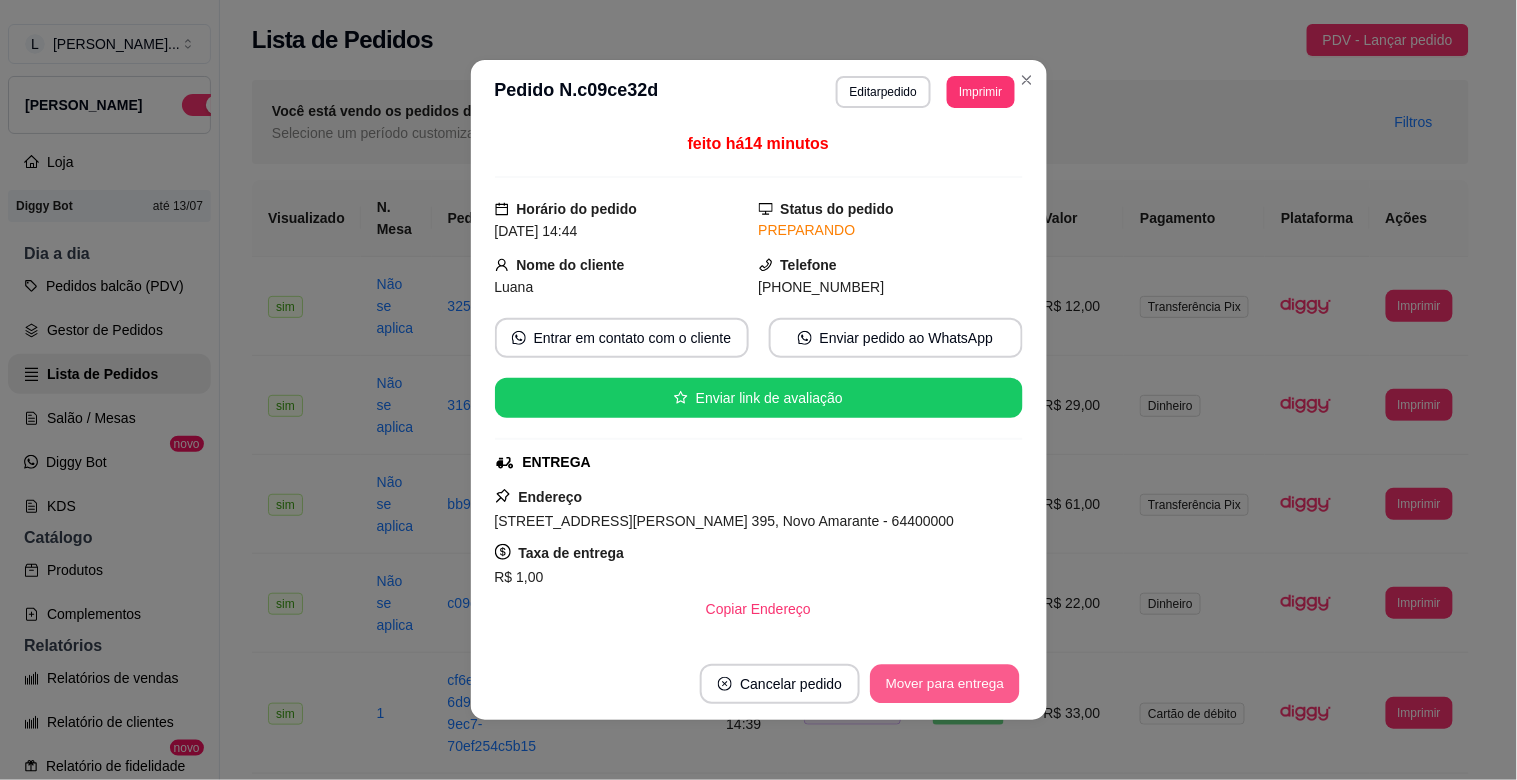 click on "Mover para entrega" at bounding box center (946, 684) 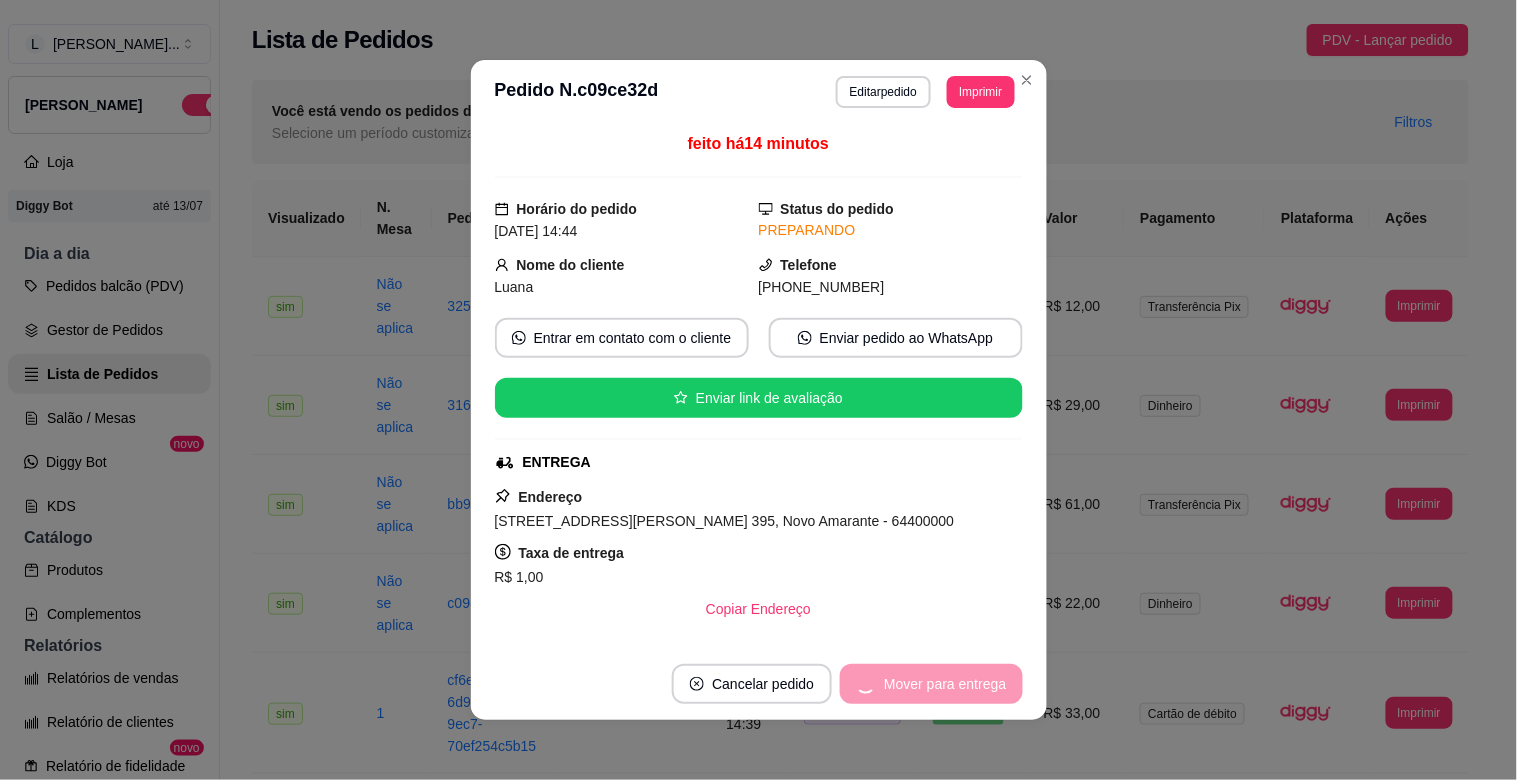 click on "Mover para entrega" at bounding box center (931, 684) 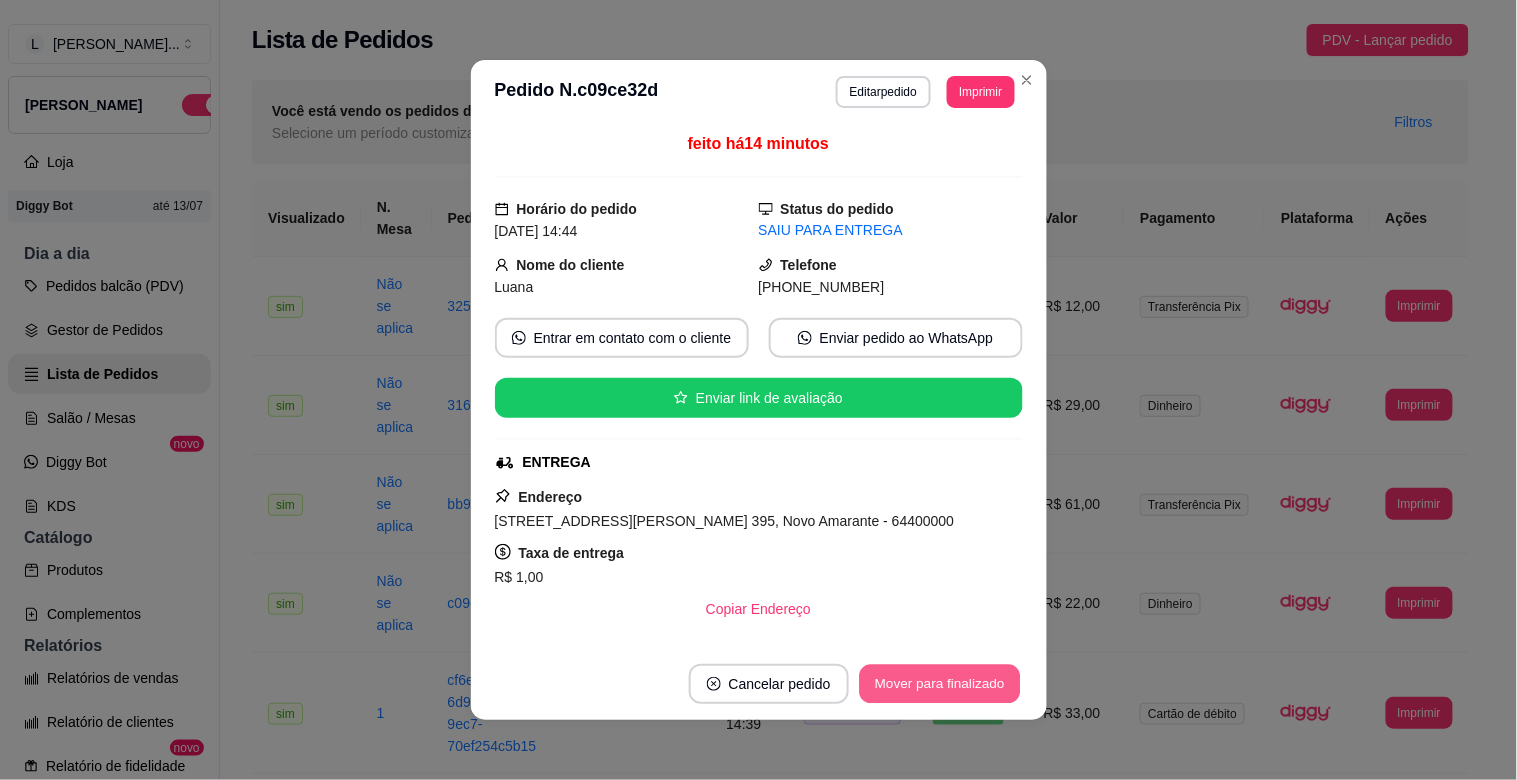 click on "Mover para finalizado" at bounding box center [939, 684] 